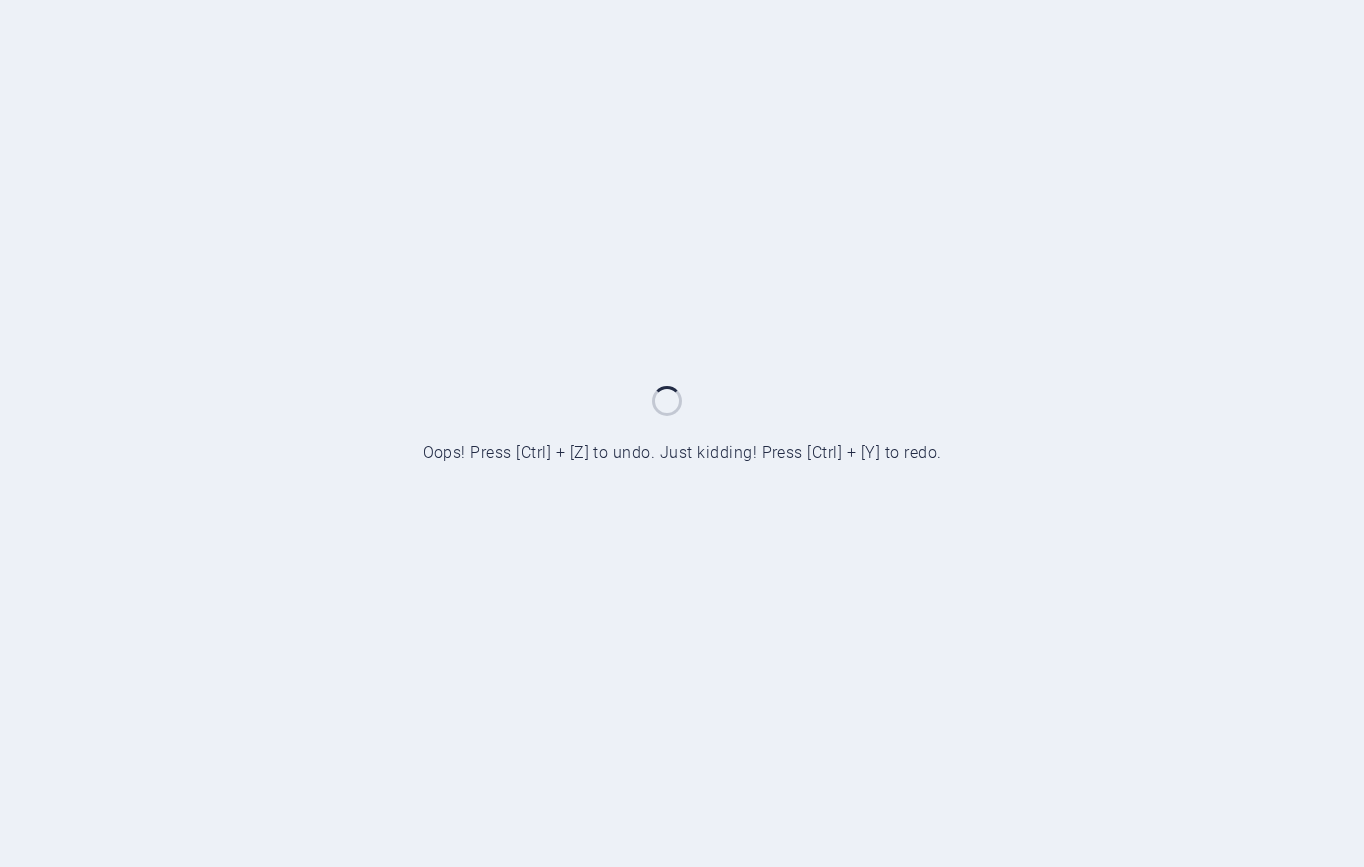 scroll, scrollTop: 0, scrollLeft: 0, axis: both 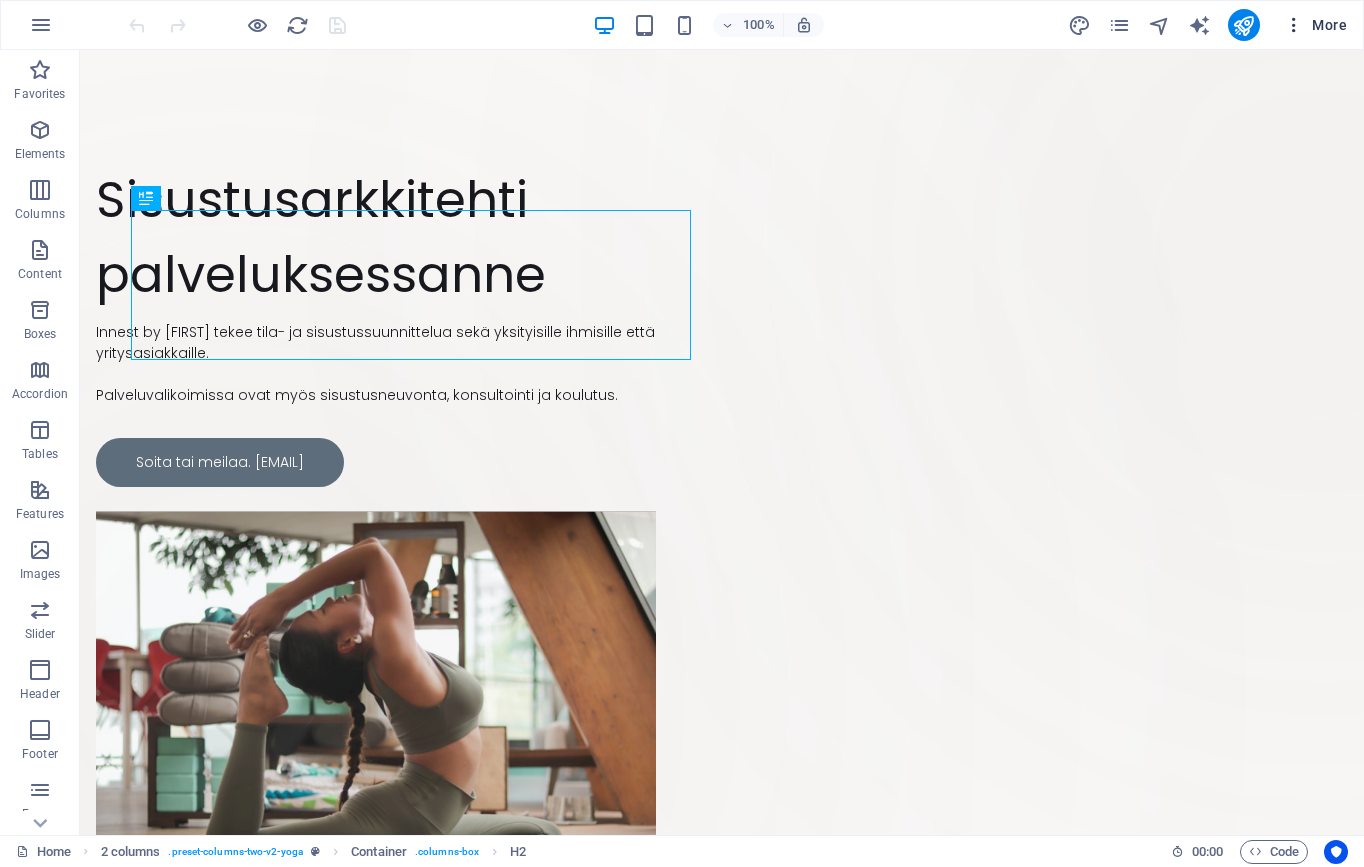 click at bounding box center [1294, 25] 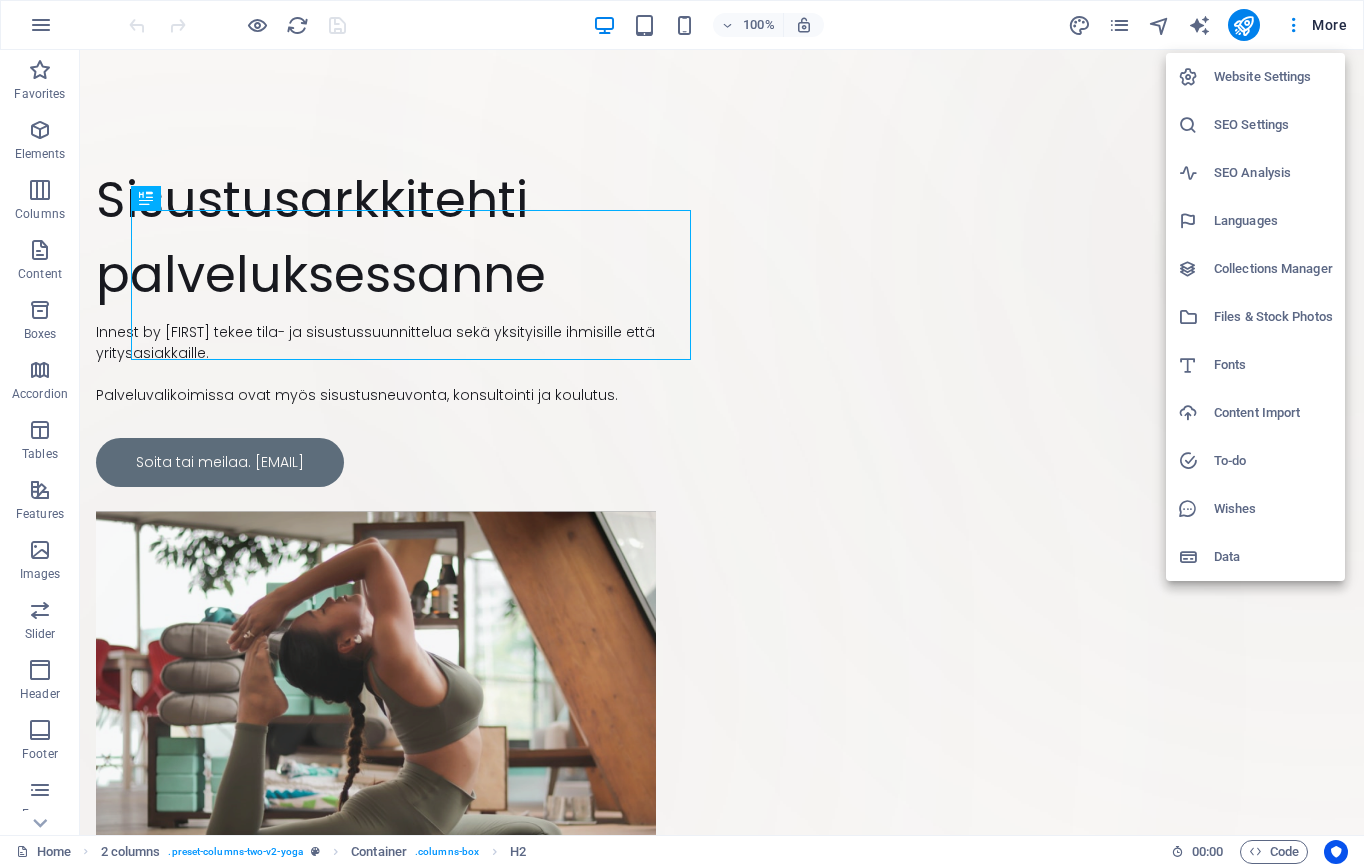 click on "Languages" at bounding box center [1273, 221] 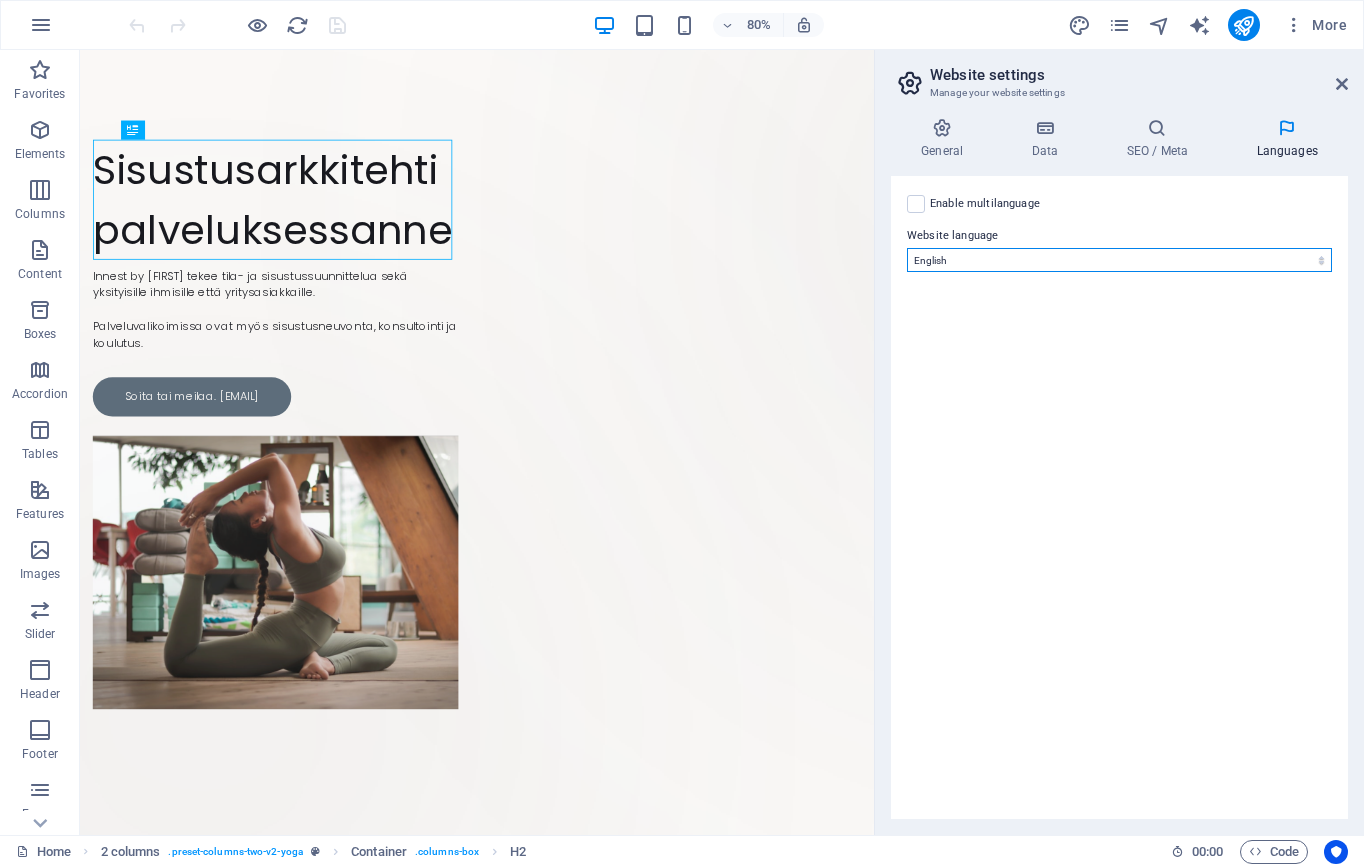 select on "48" 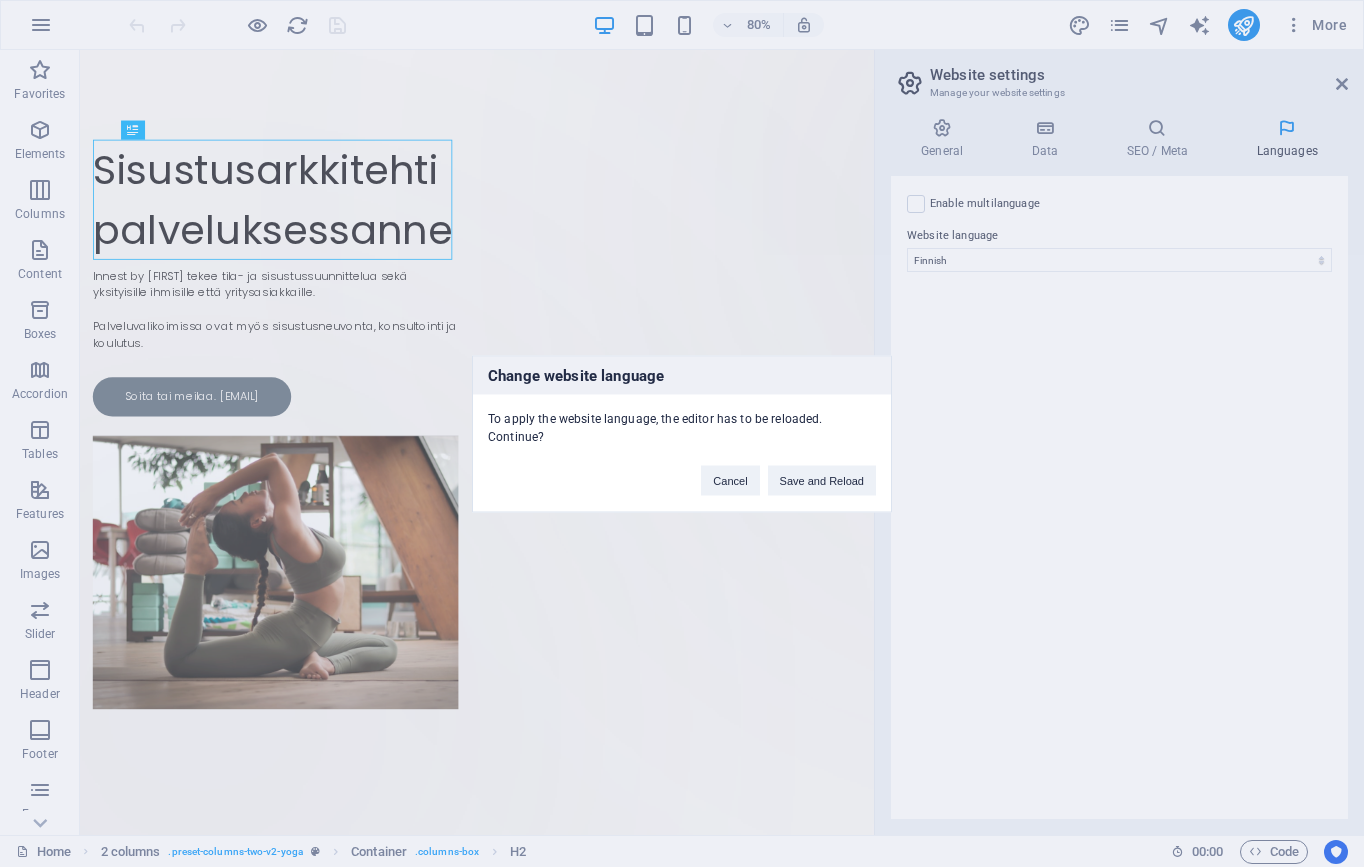 click on "Change website language To apply the website language, the editor has to be reloaded. Continue? Cancel Save and Reload" at bounding box center (682, 433) 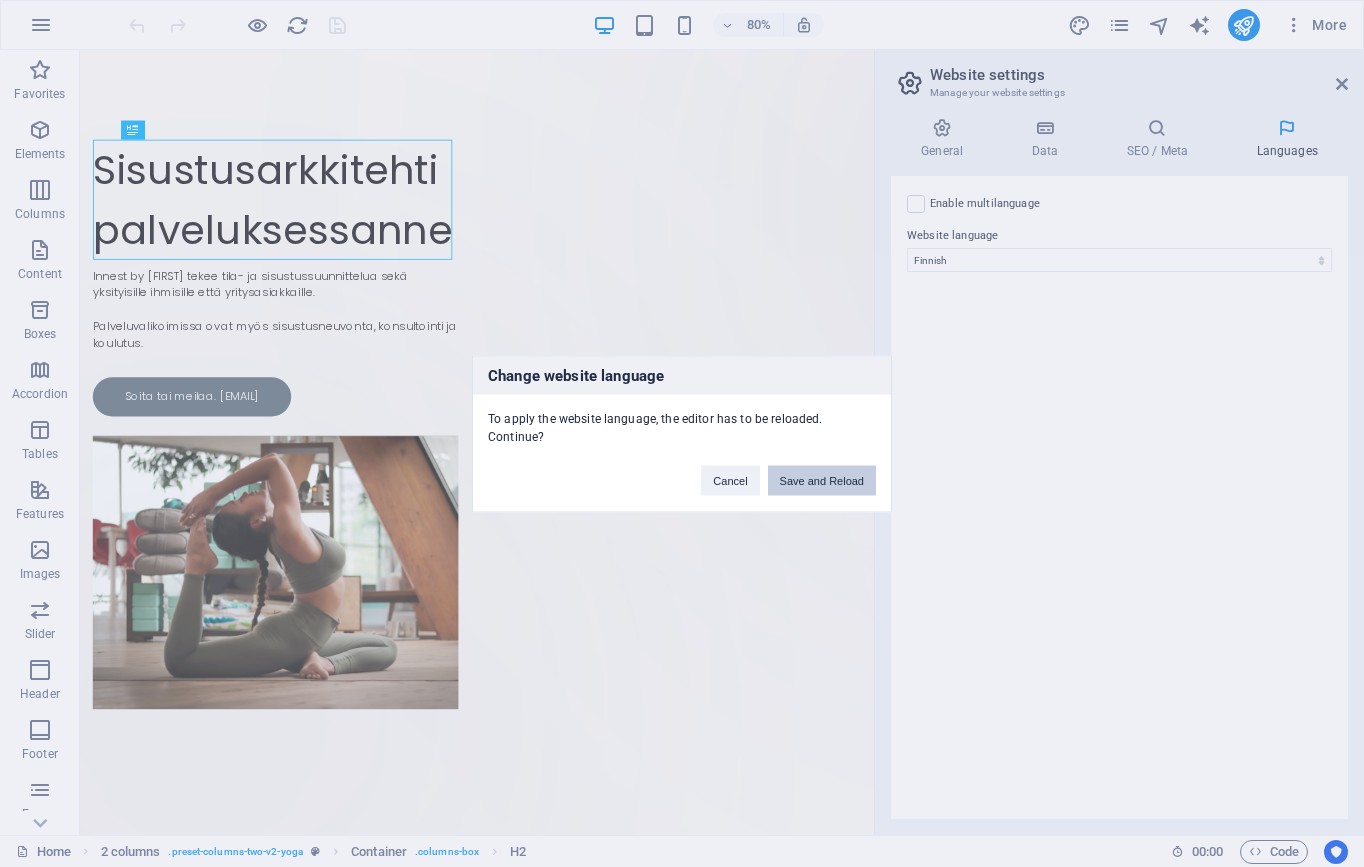click on "Save and Reload" at bounding box center (822, 480) 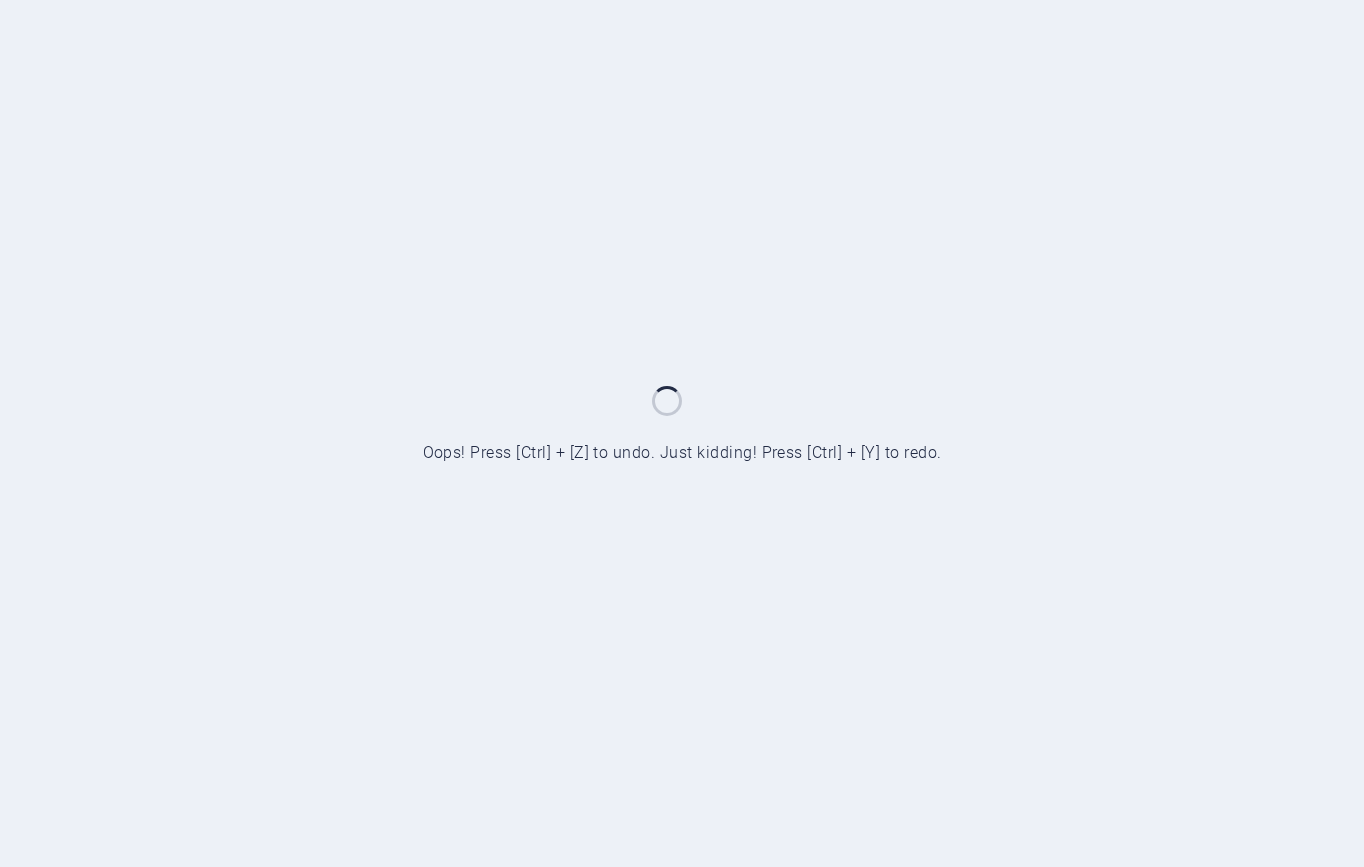 scroll, scrollTop: 0, scrollLeft: 0, axis: both 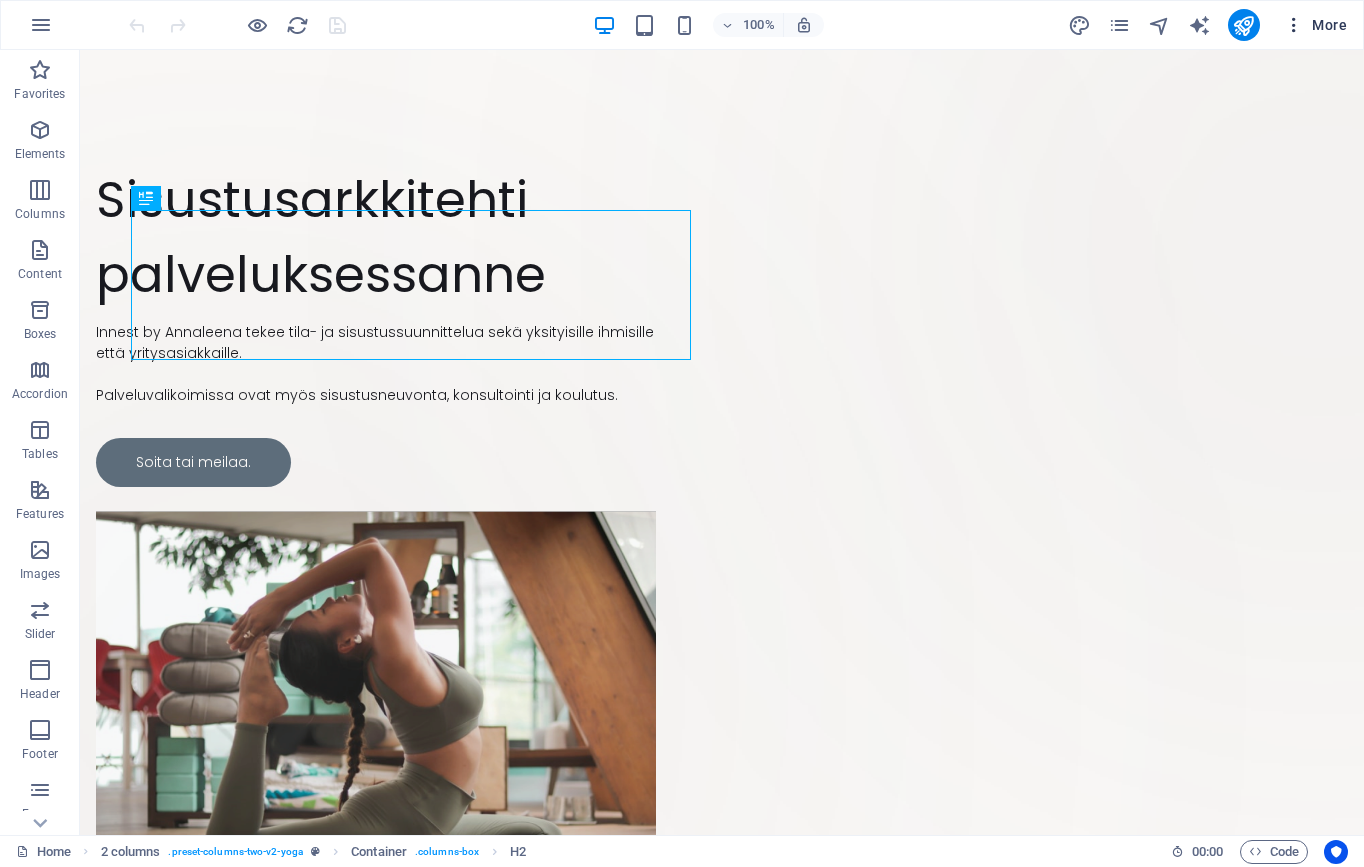 click at bounding box center [1294, 25] 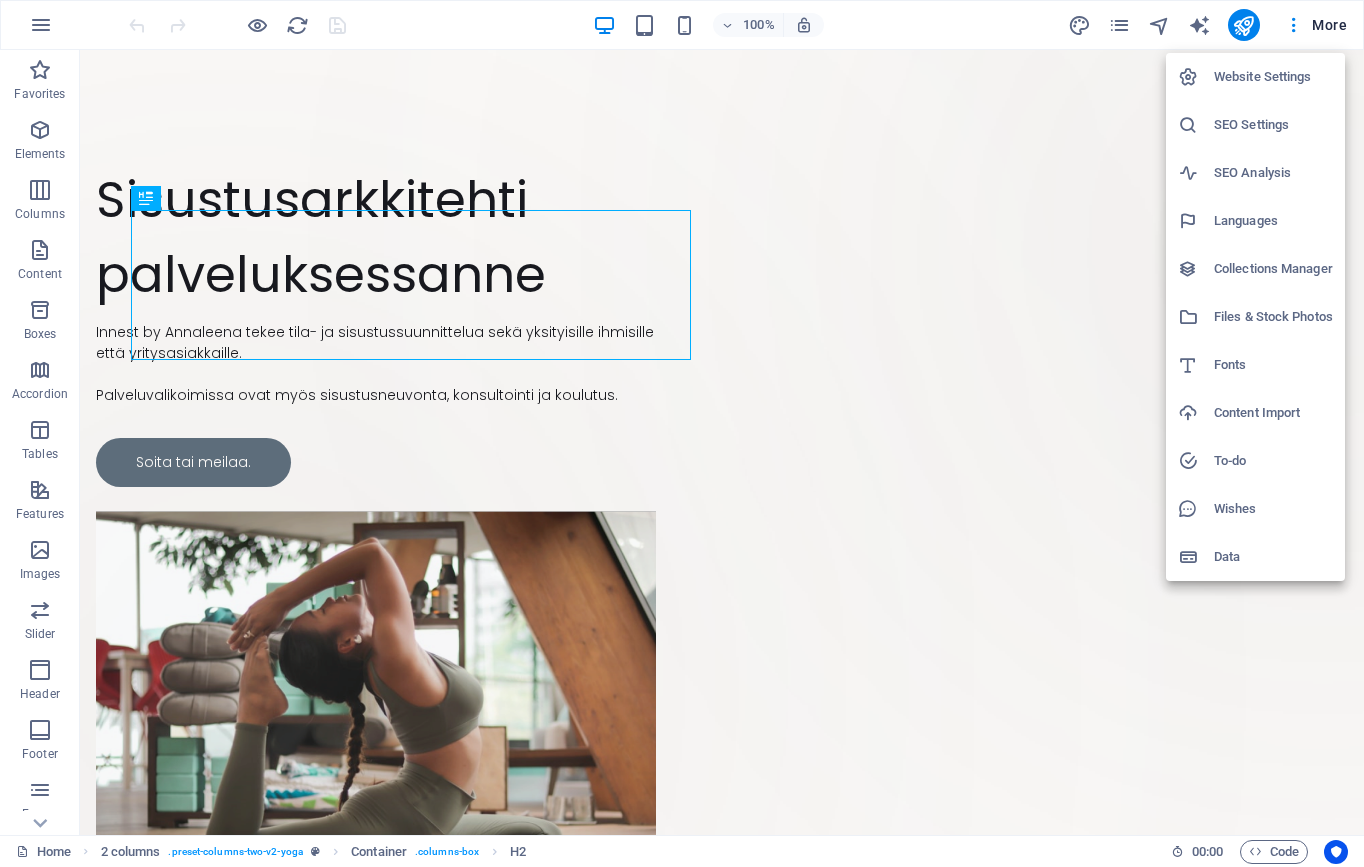 click on "Languages" at bounding box center [1273, 221] 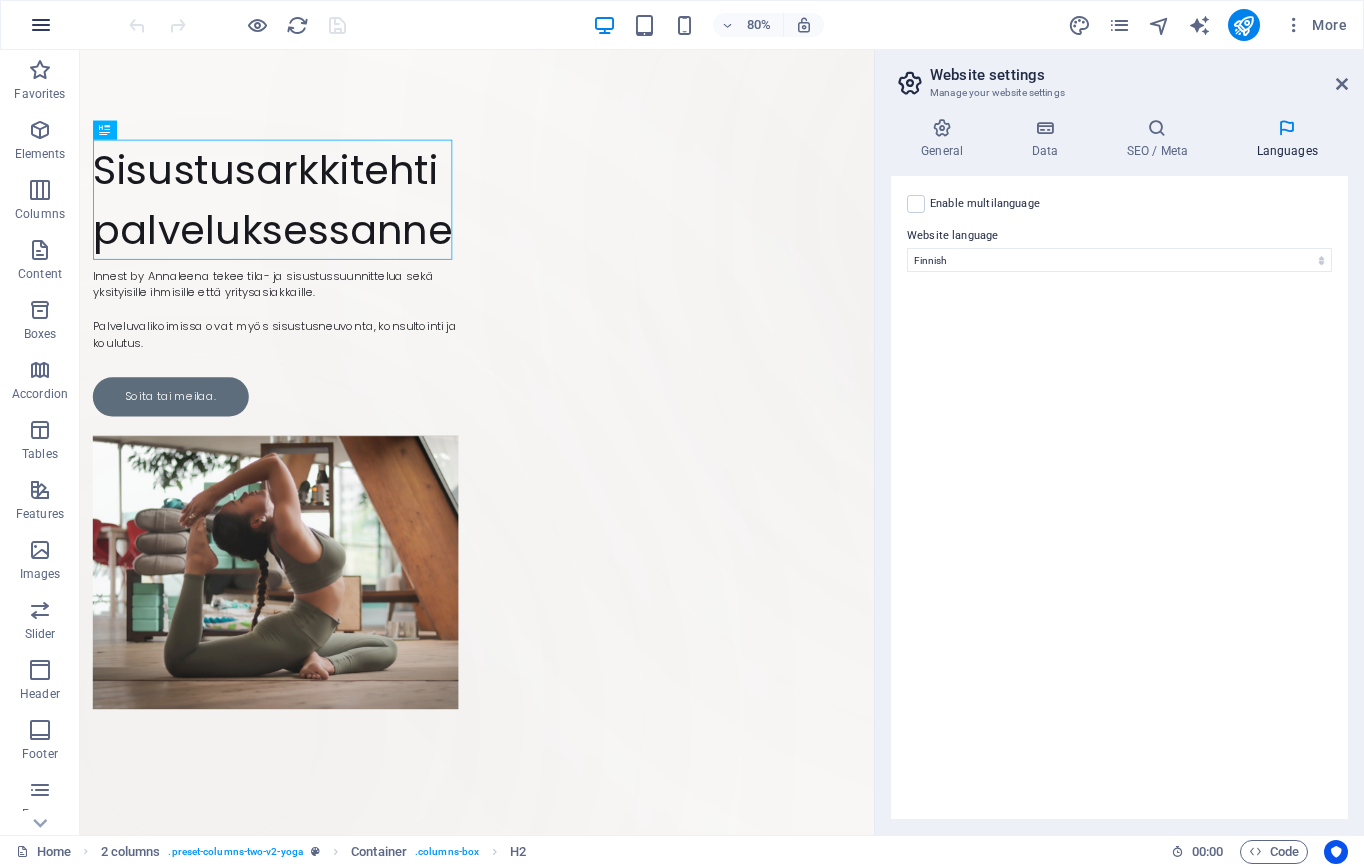 click at bounding box center [41, 25] 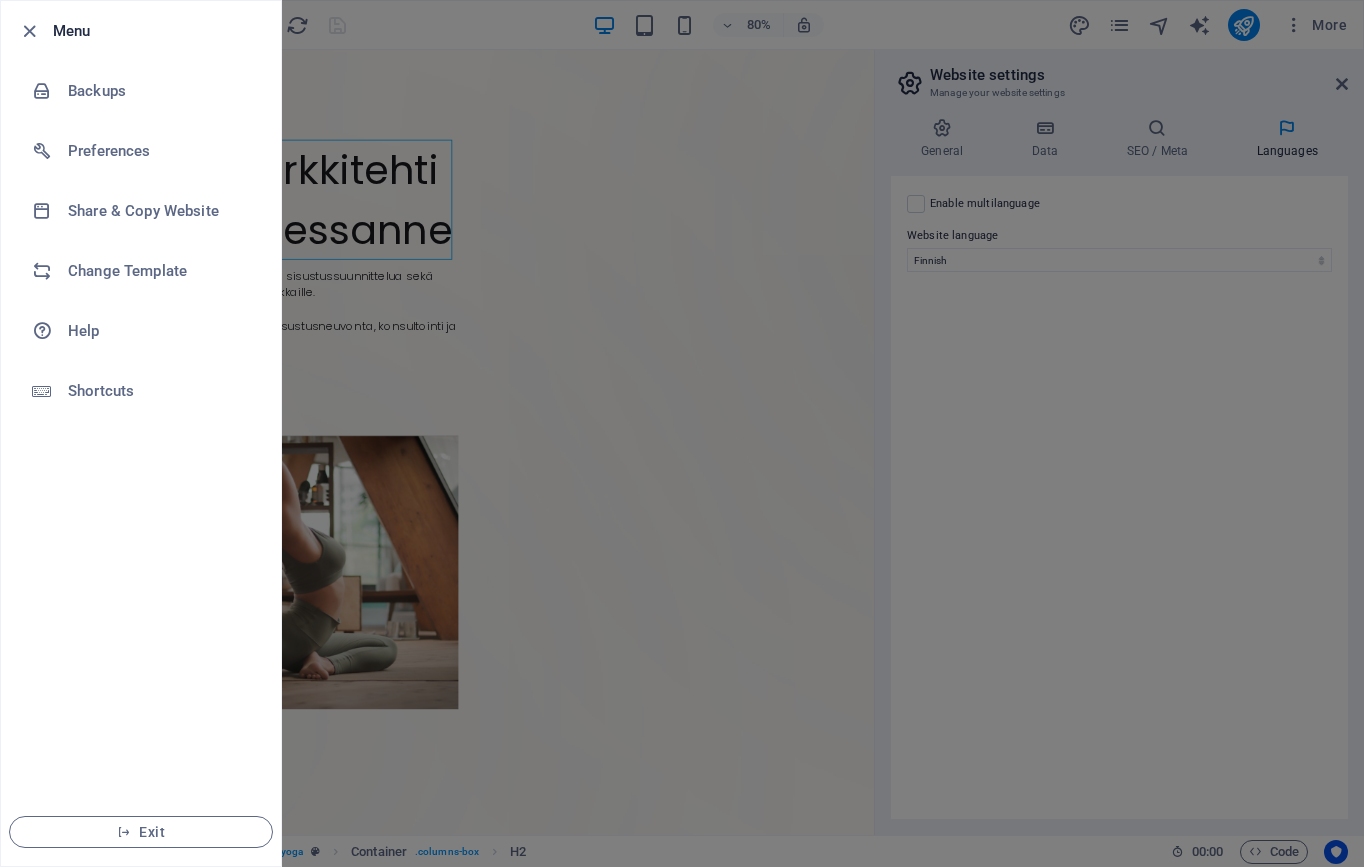 click at bounding box center (682, 433) 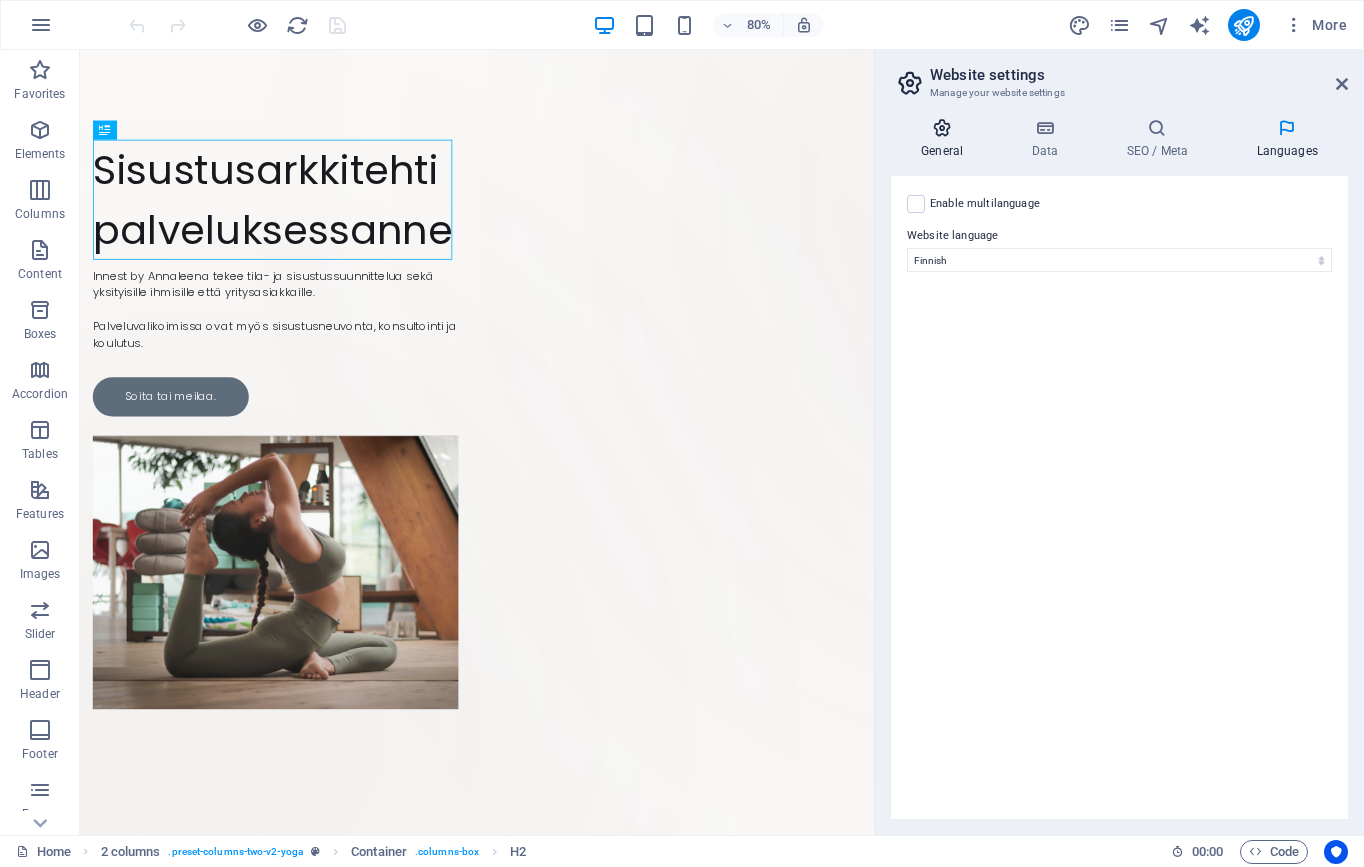 click at bounding box center [942, 128] 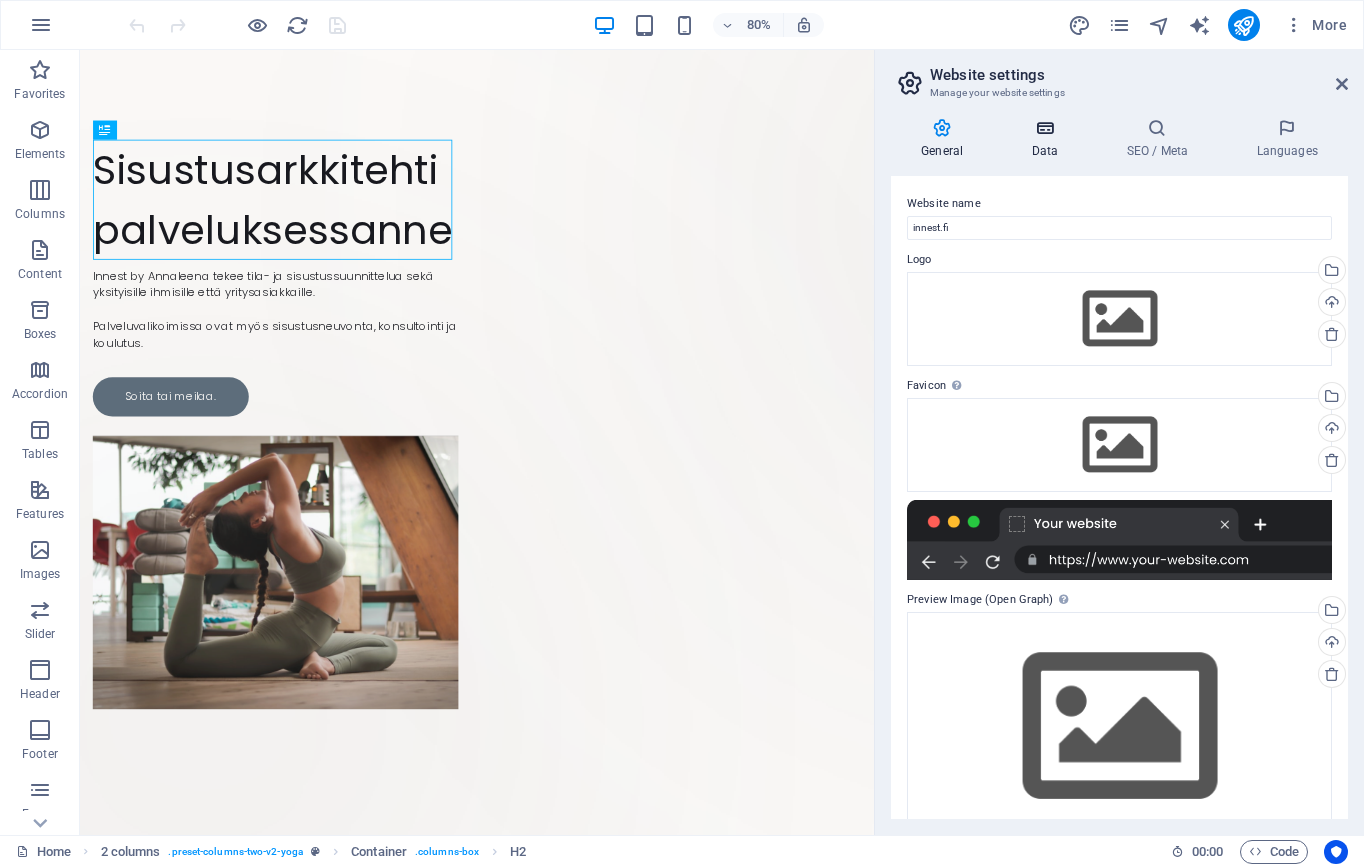 click at bounding box center [1044, 128] 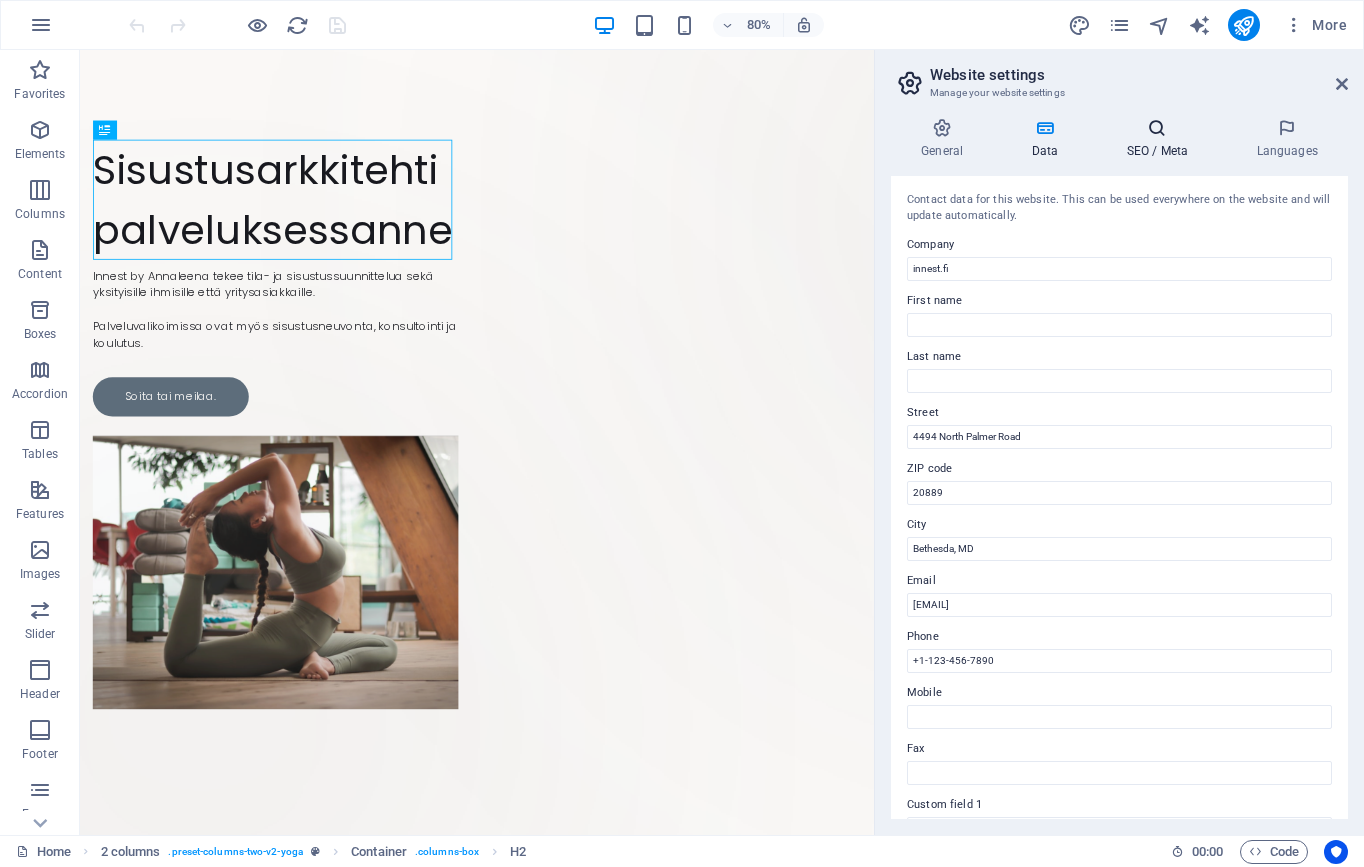 click on "SEO / Meta" at bounding box center (1161, 139) 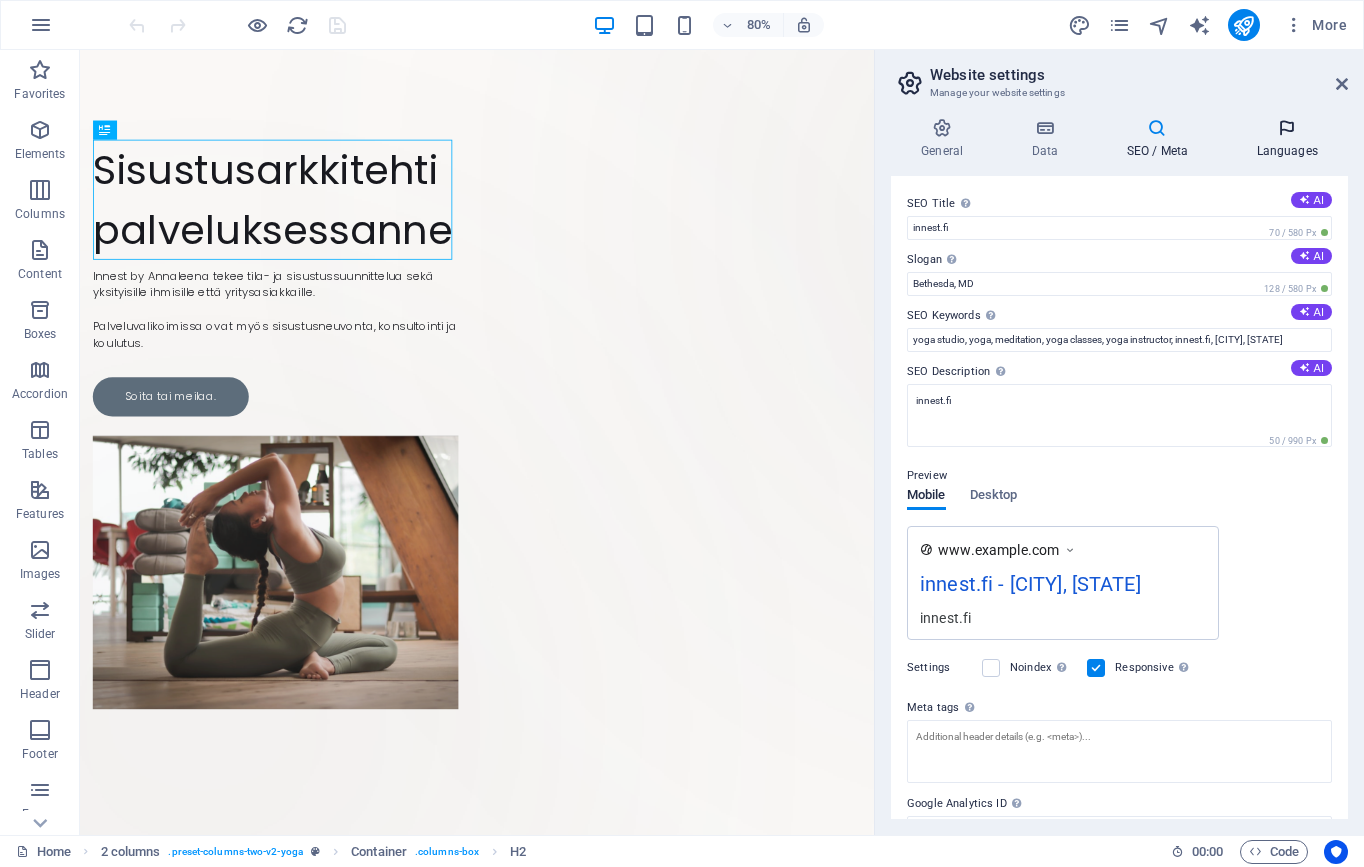 click at bounding box center [1287, 128] 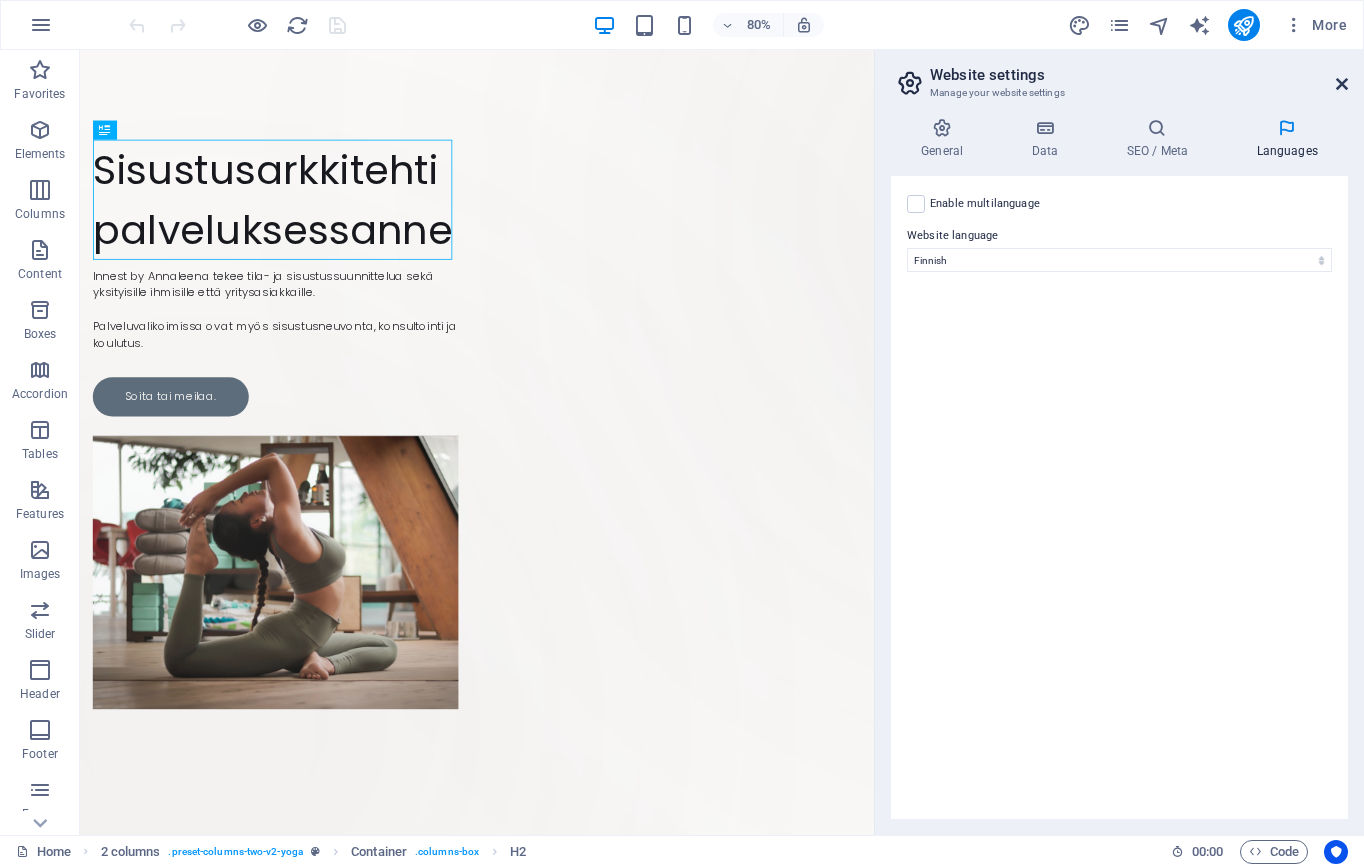 click at bounding box center (1342, 84) 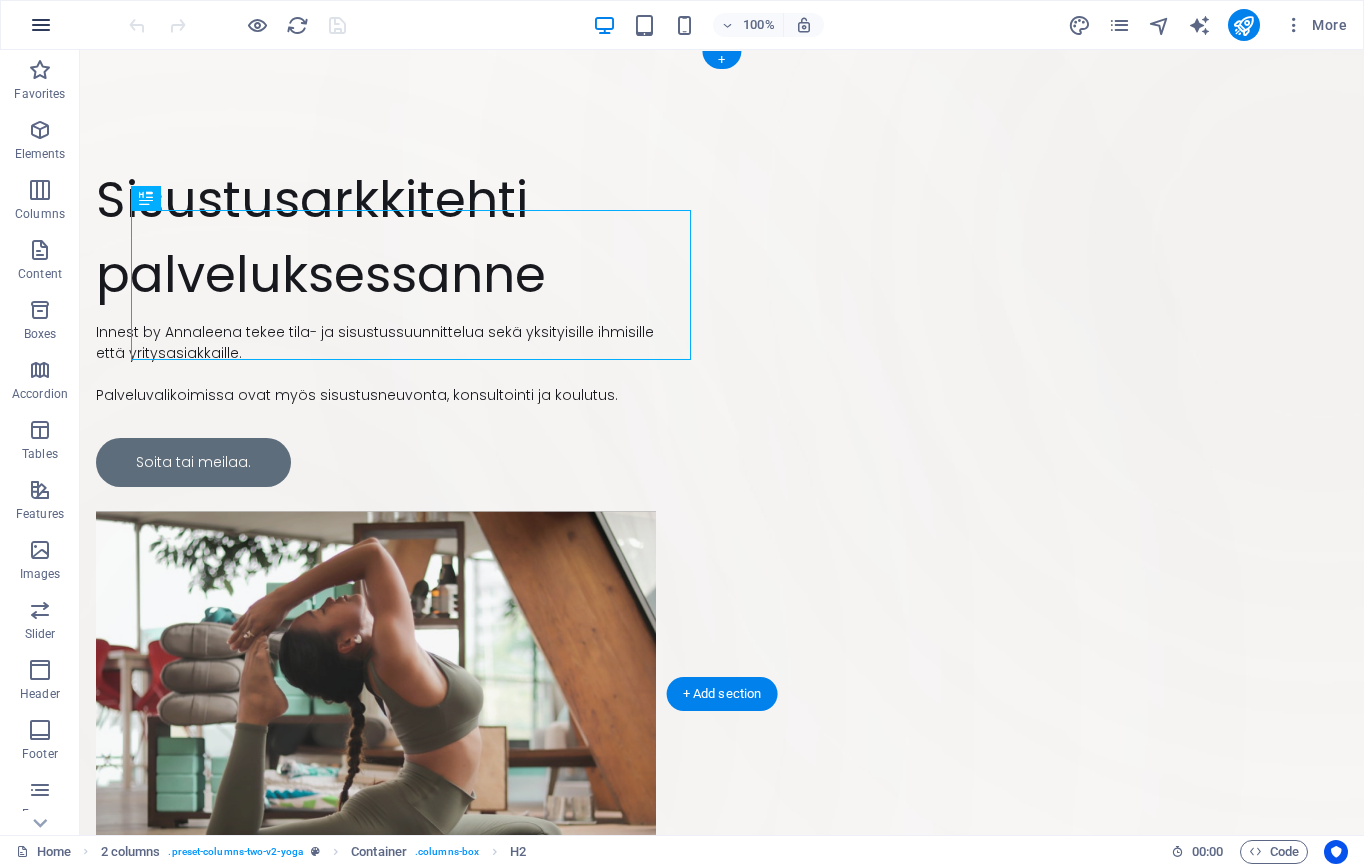 click at bounding box center [41, 25] 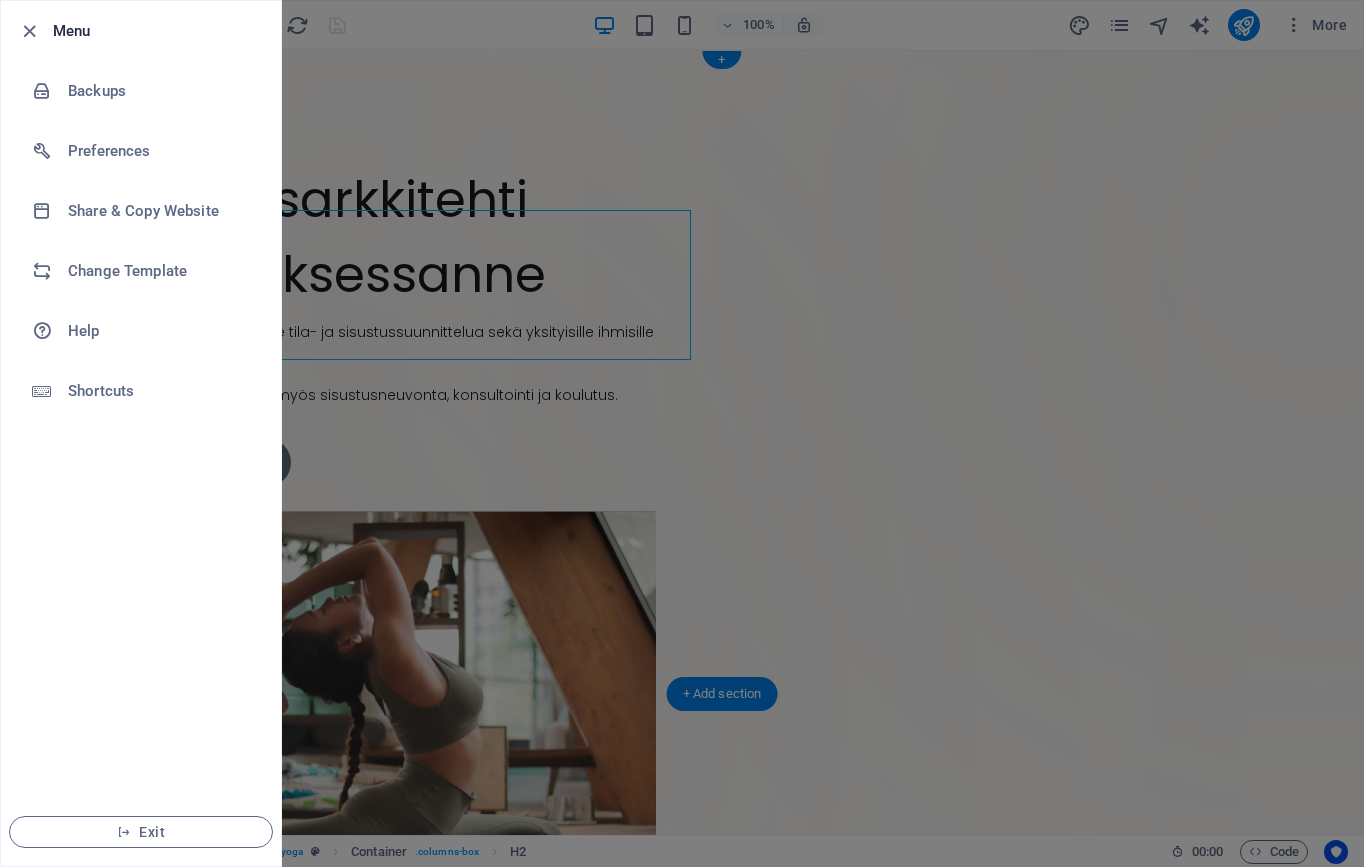 click at bounding box center [682, 433] 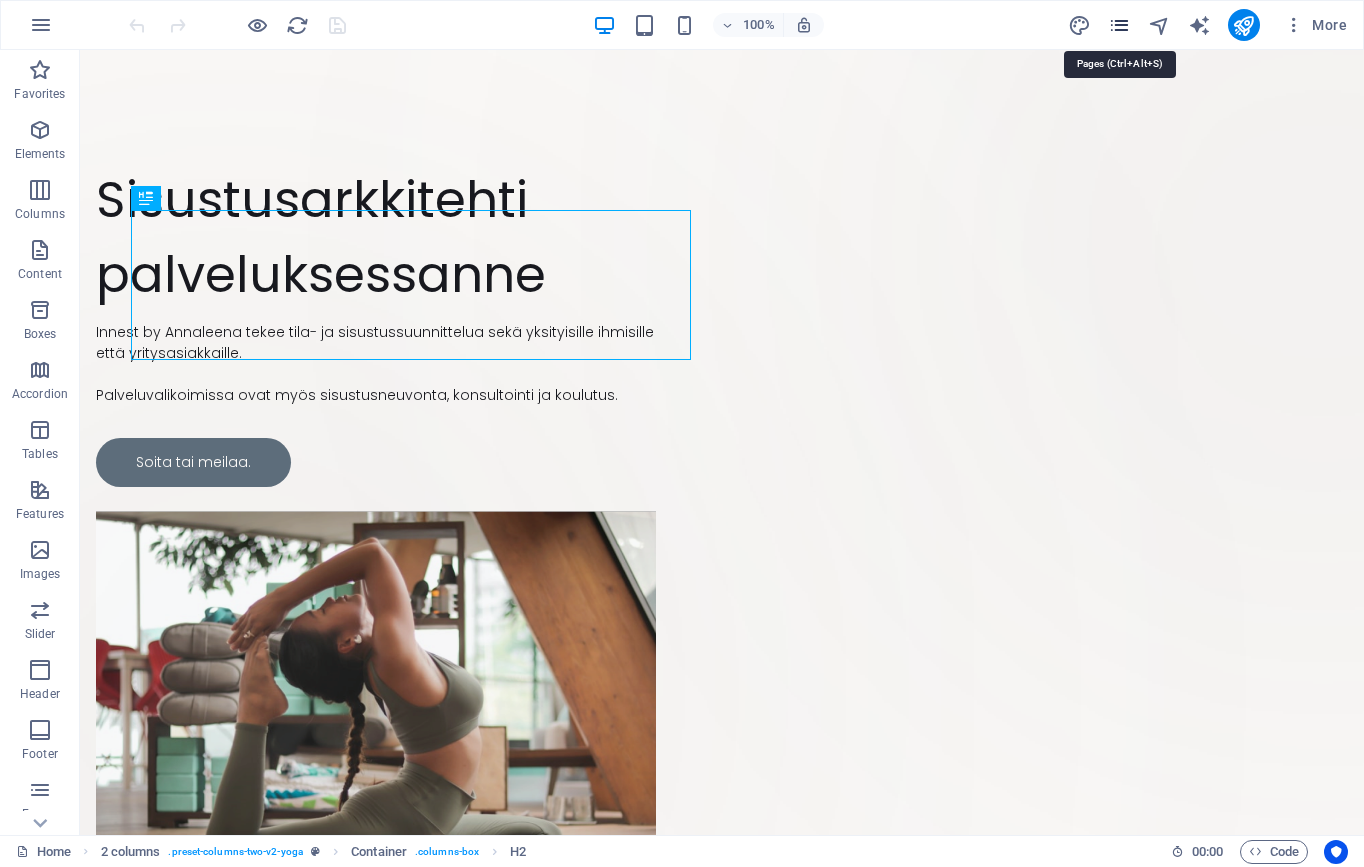 click at bounding box center (1119, 25) 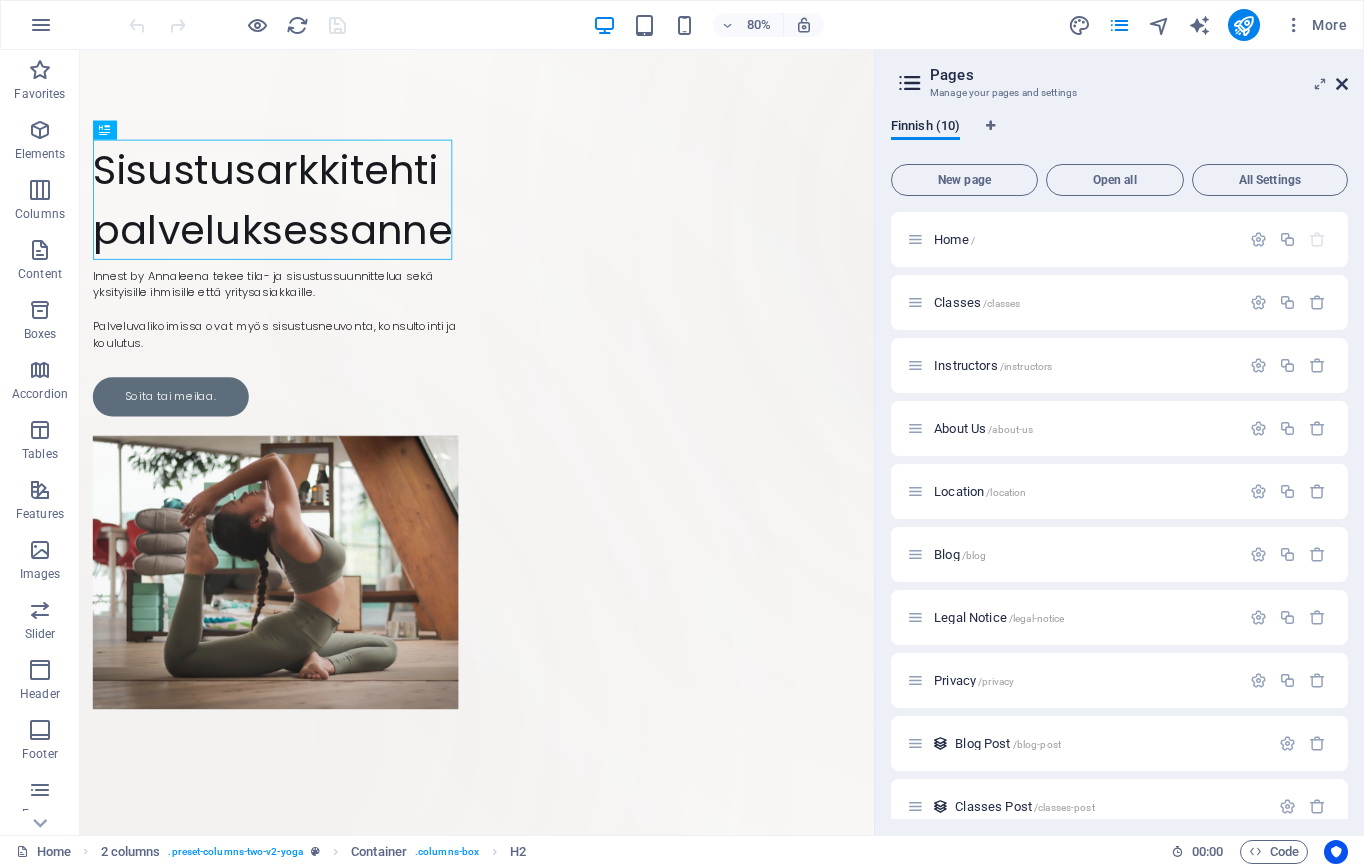 click at bounding box center [1342, 84] 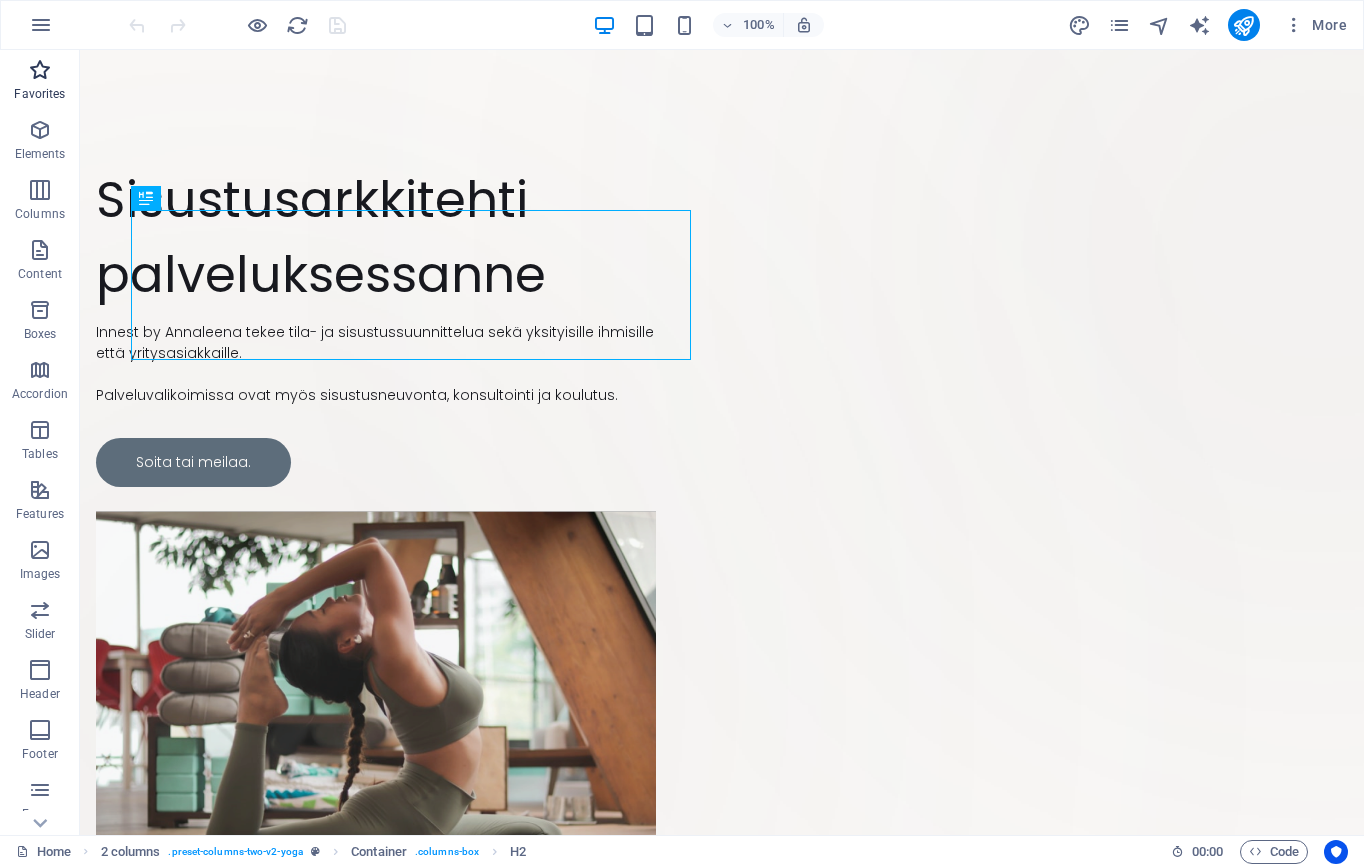 click on "Favorites" at bounding box center (40, 82) 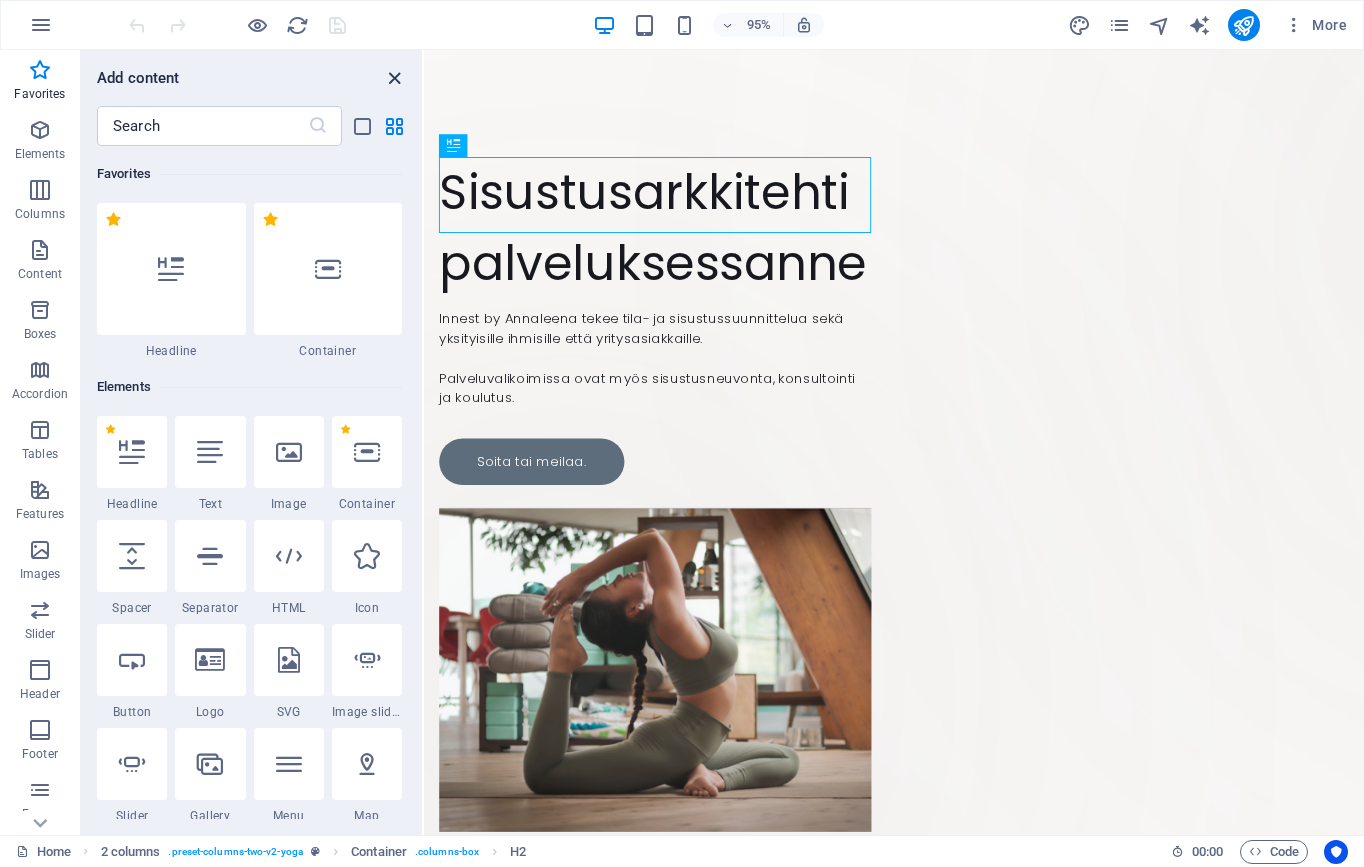 click at bounding box center (394, 78) 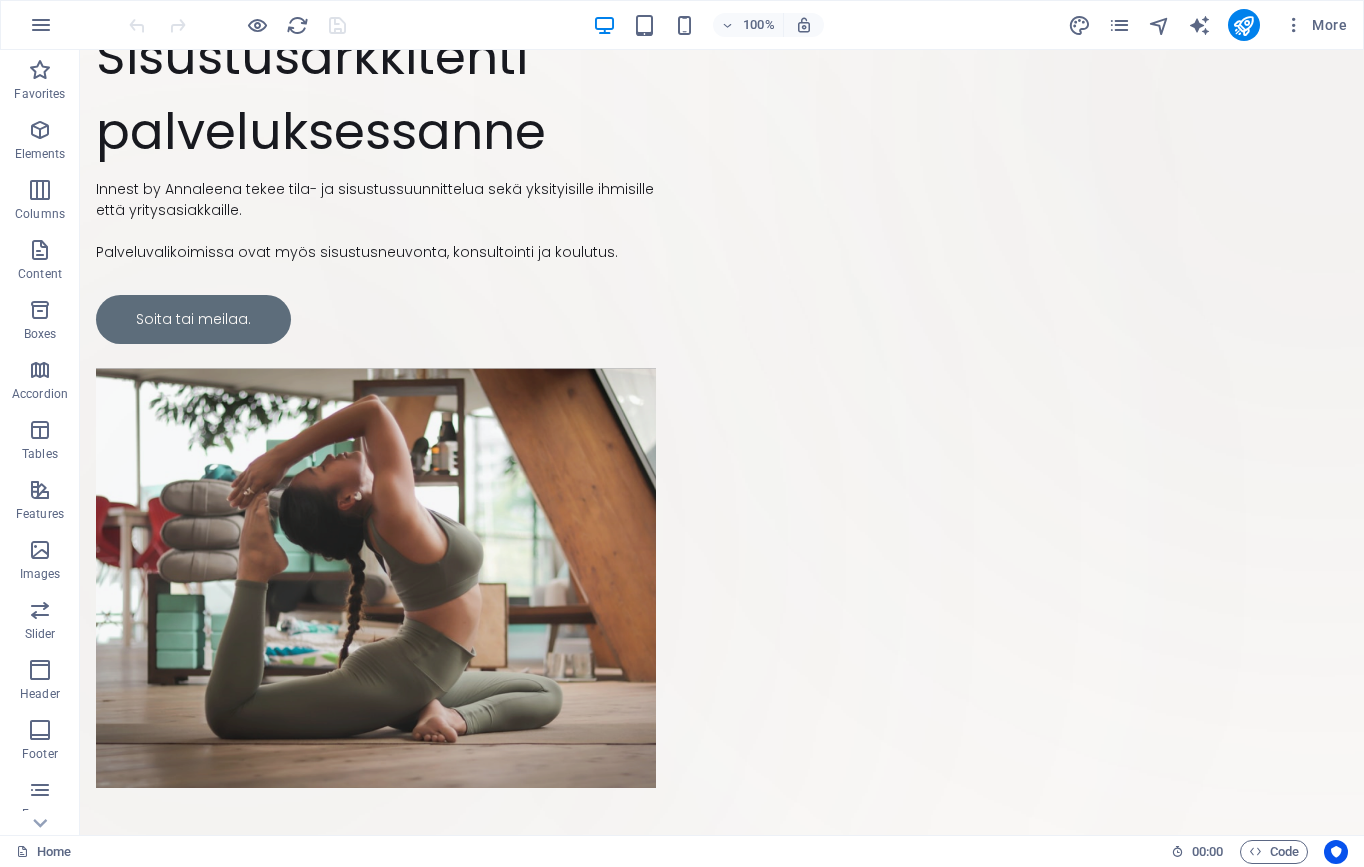 scroll, scrollTop: 0, scrollLeft: 0, axis: both 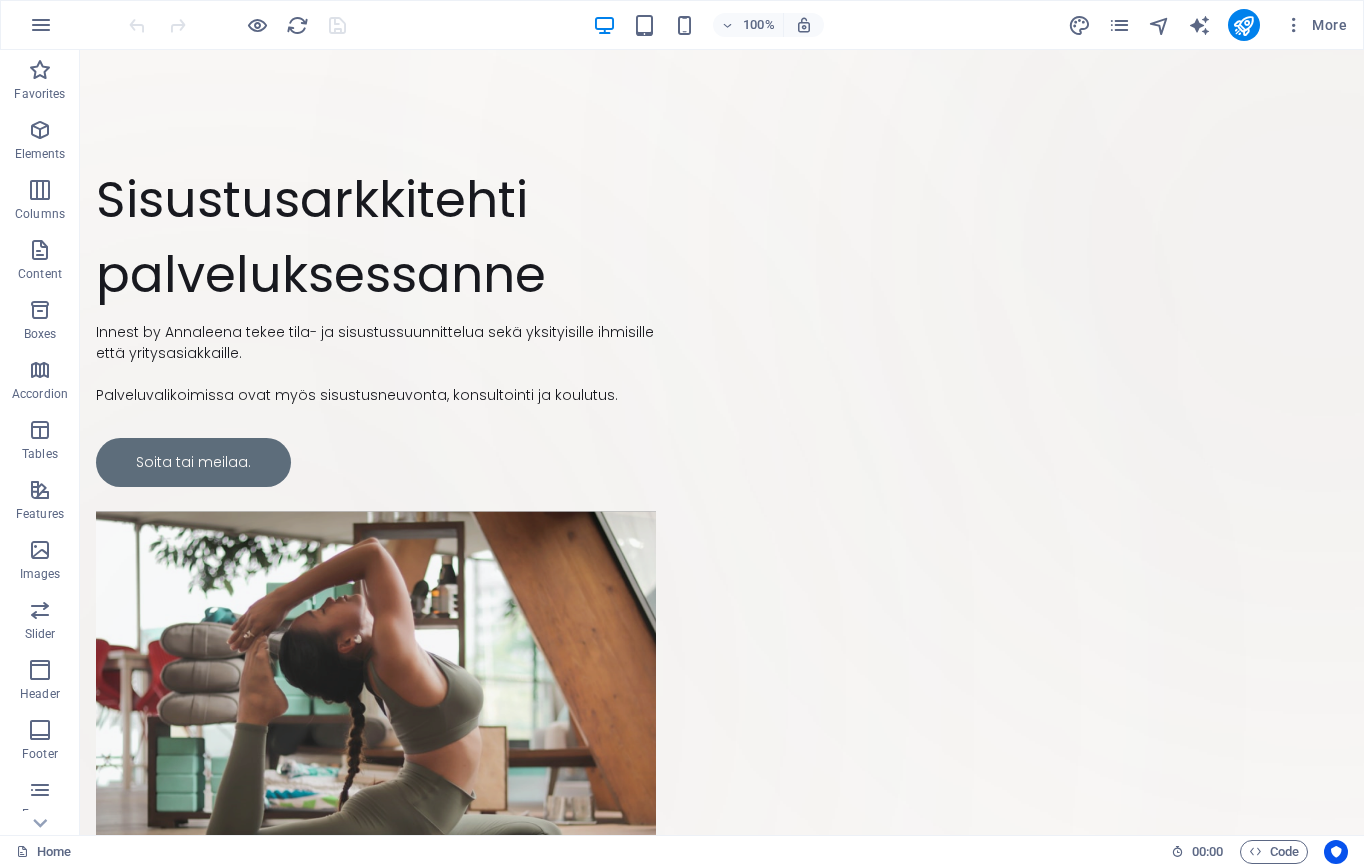 drag, startPoint x: 1433, startPoint y: 99, endPoint x: 1394, endPoint y: 94, distance: 39.319206 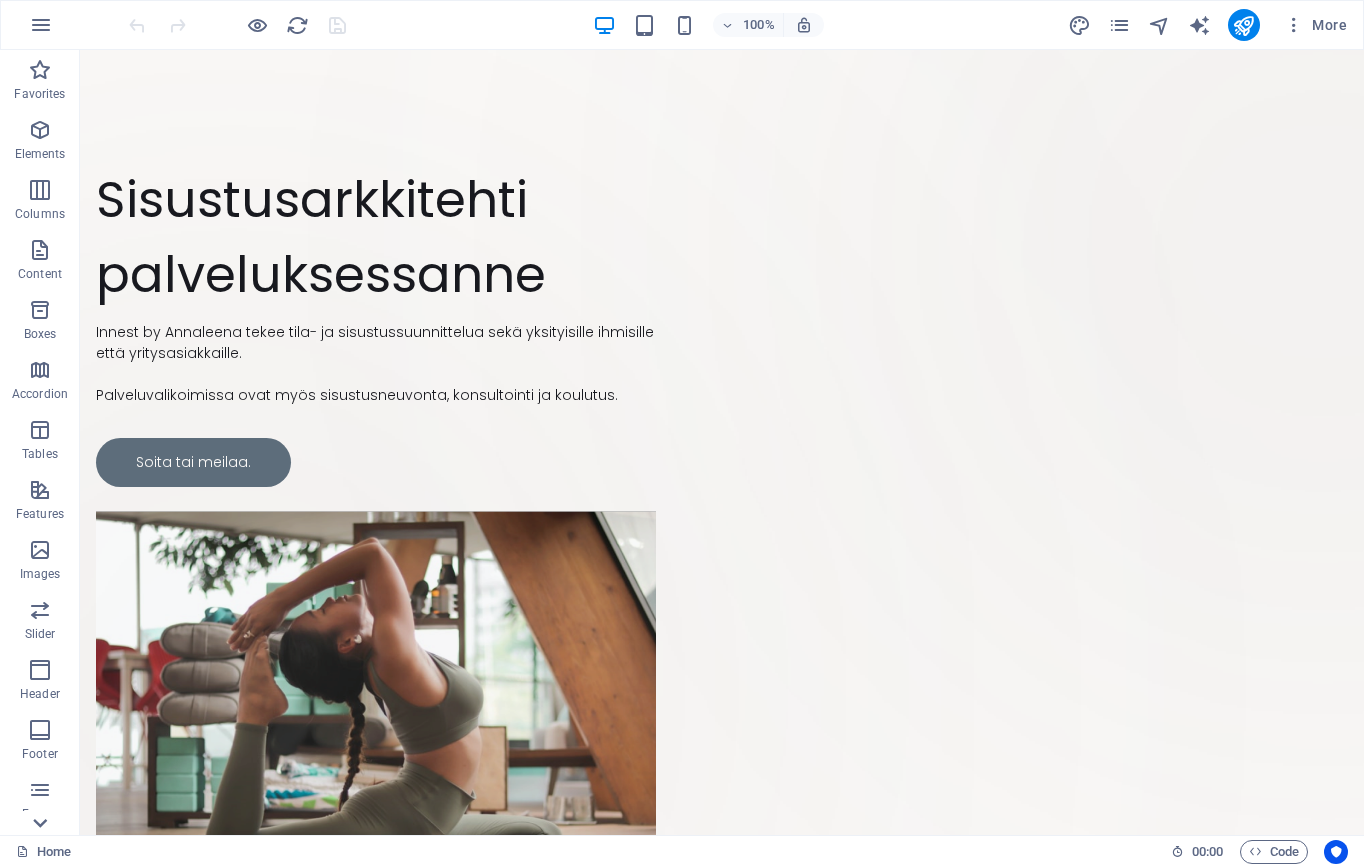 click 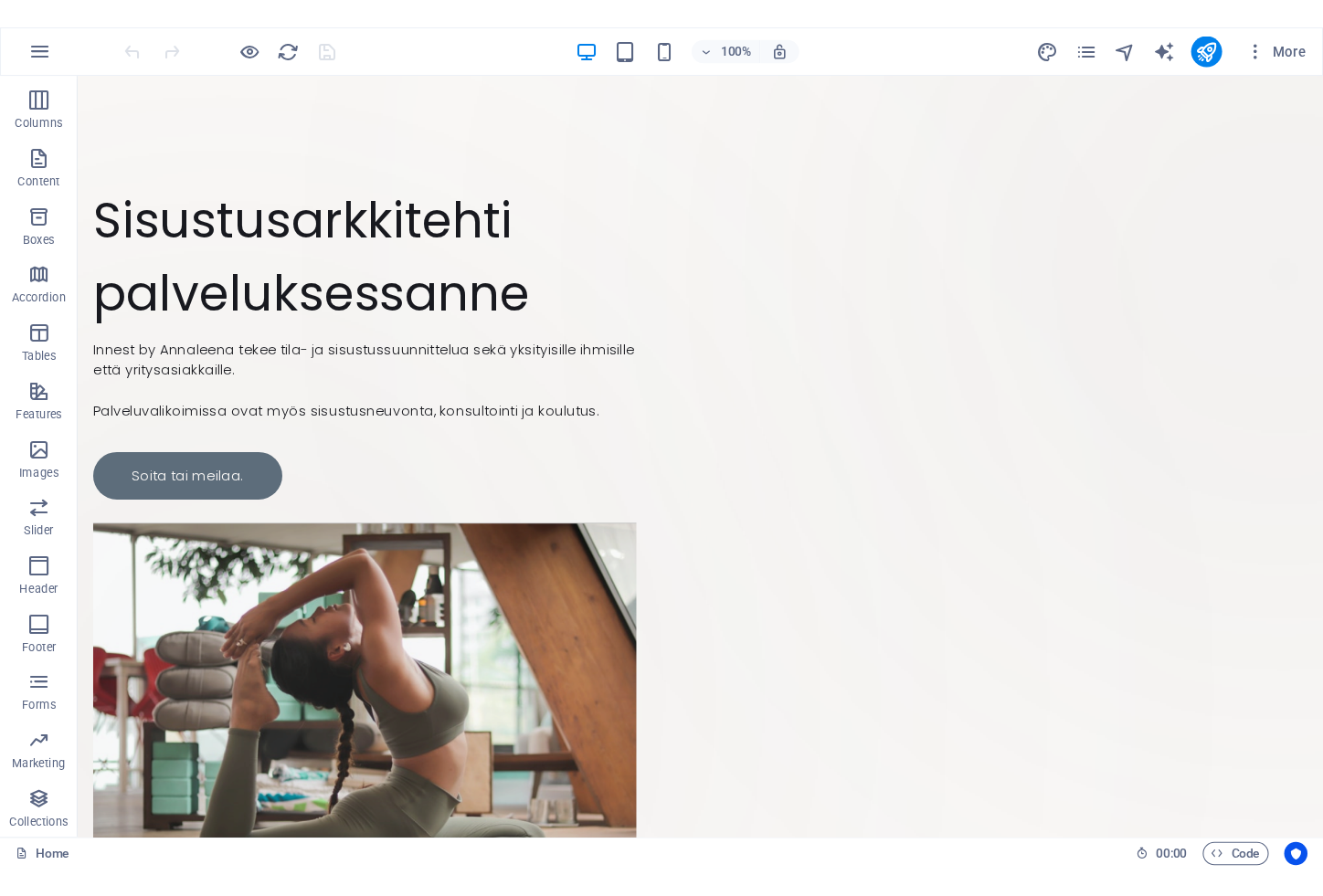 scroll, scrollTop: 1, scrollLeft: 0, axis: vertical 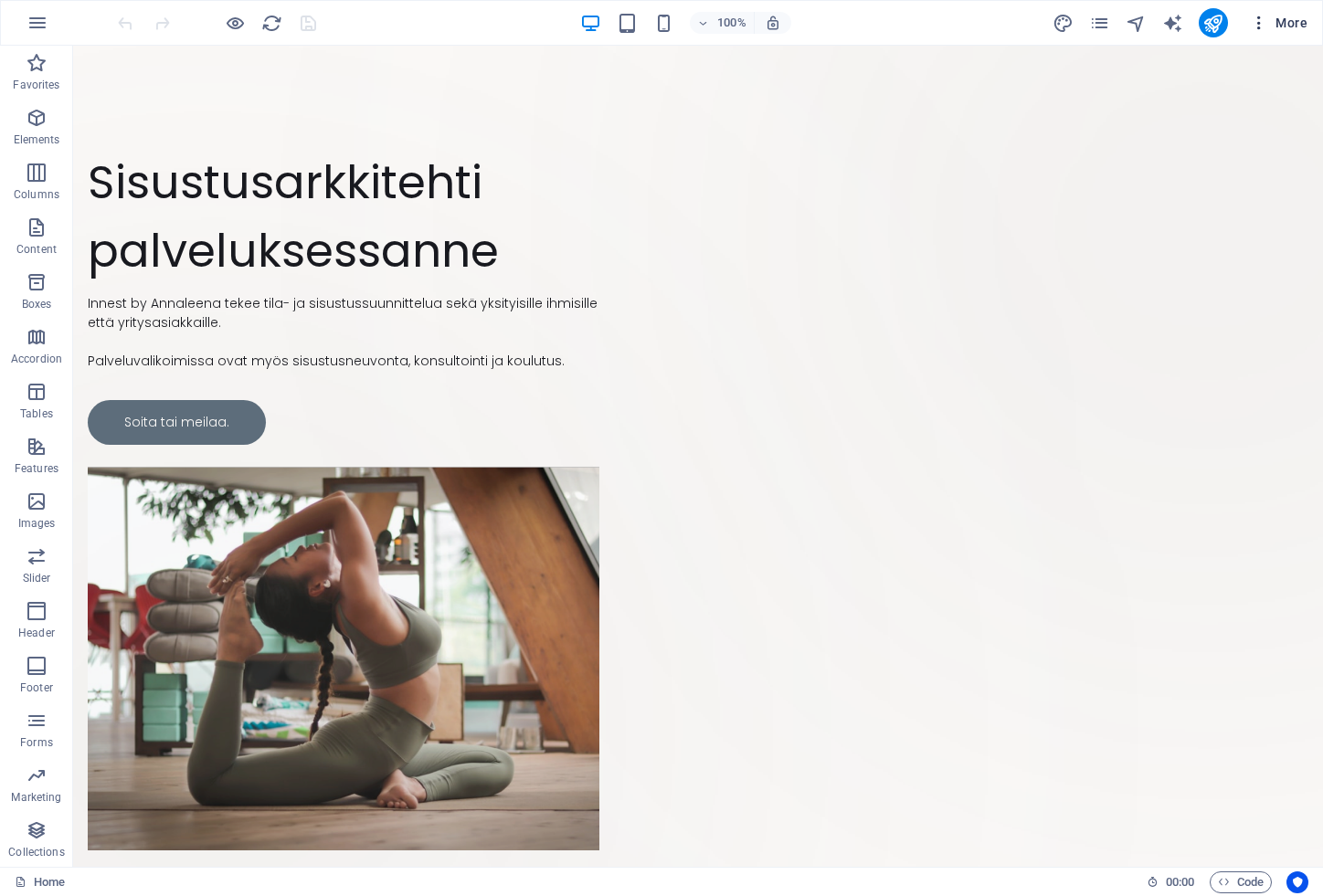 click at bounding box center (1259, 23) 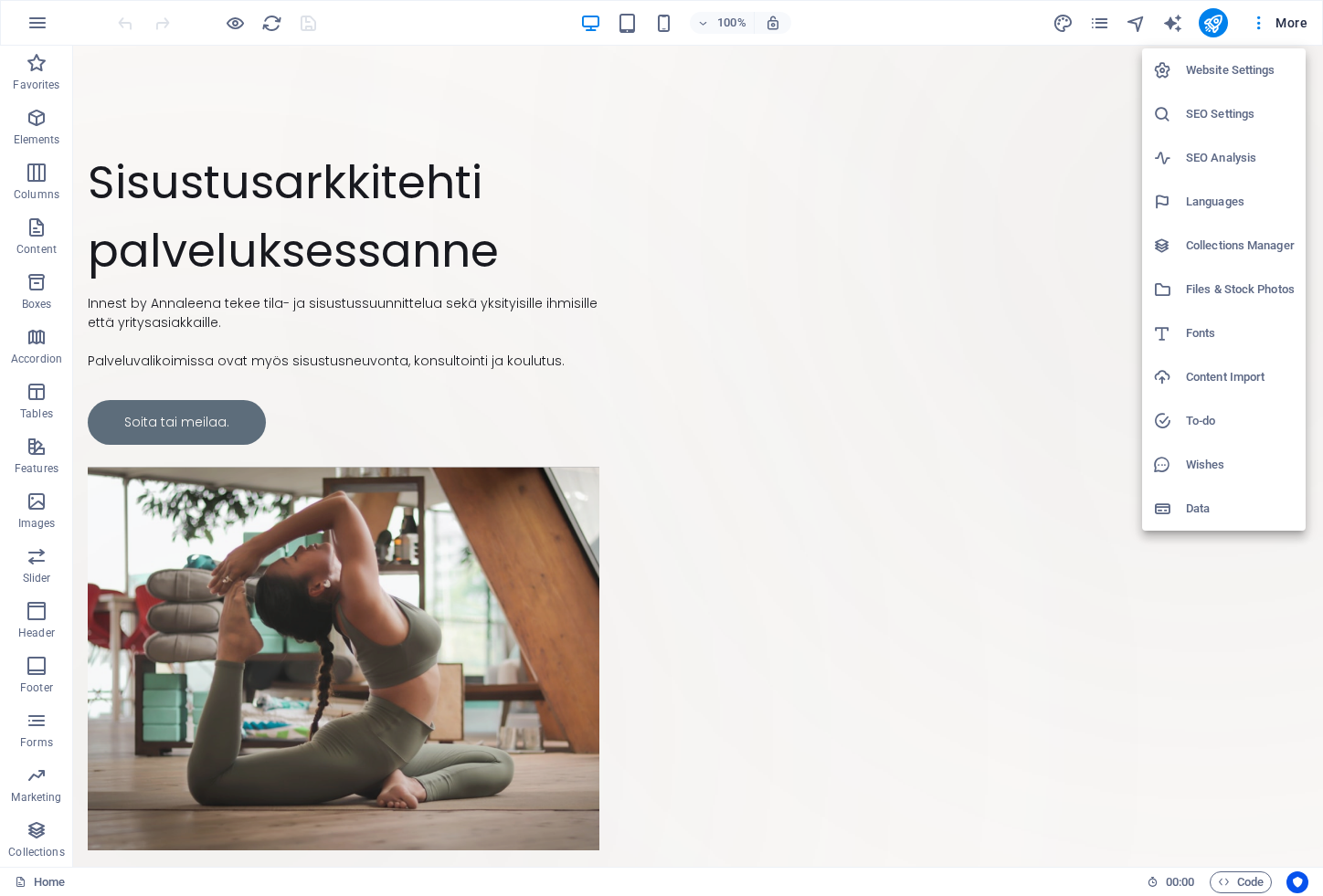 click on "Languages" at bounding box center (1240, 202) 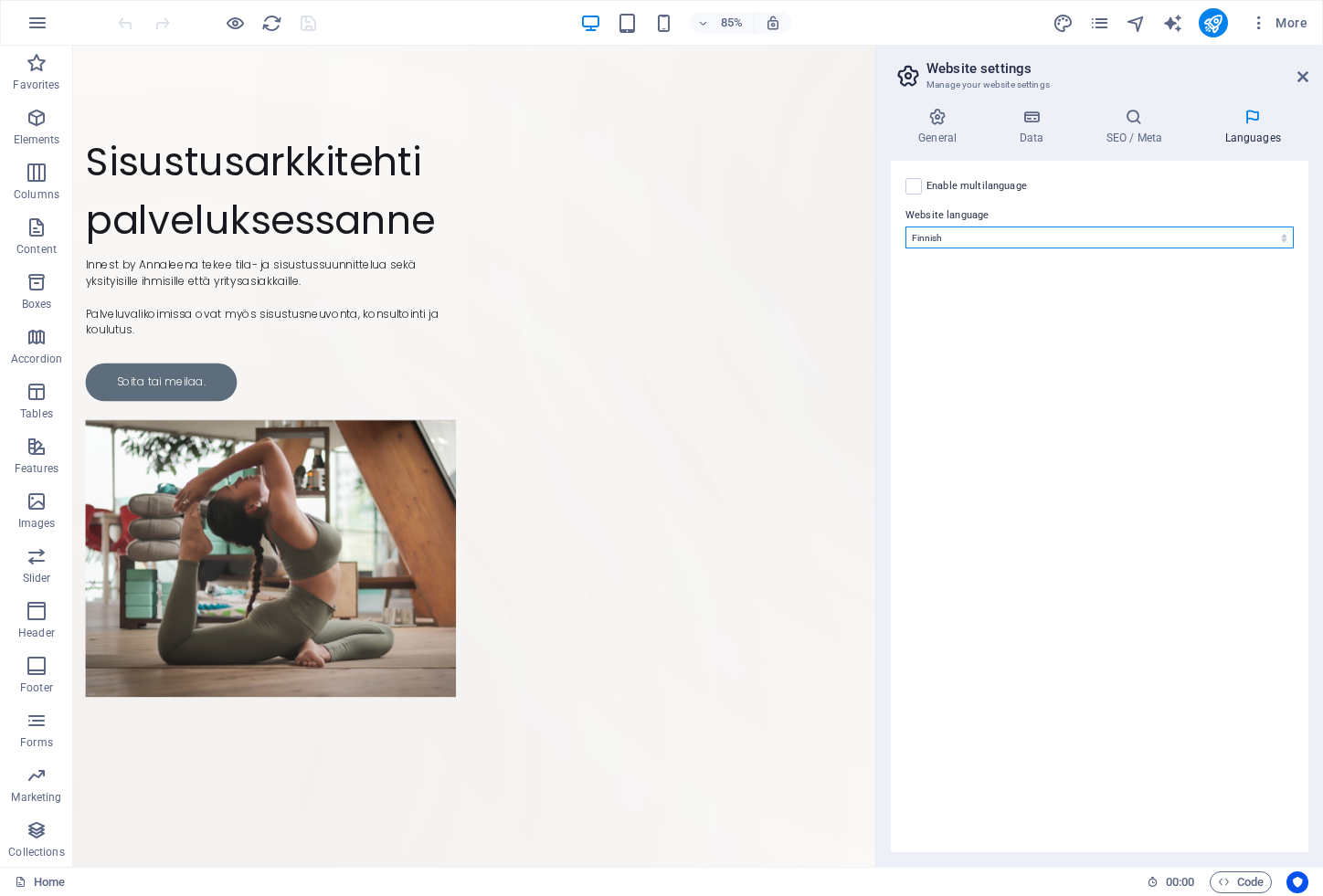 select on "41" 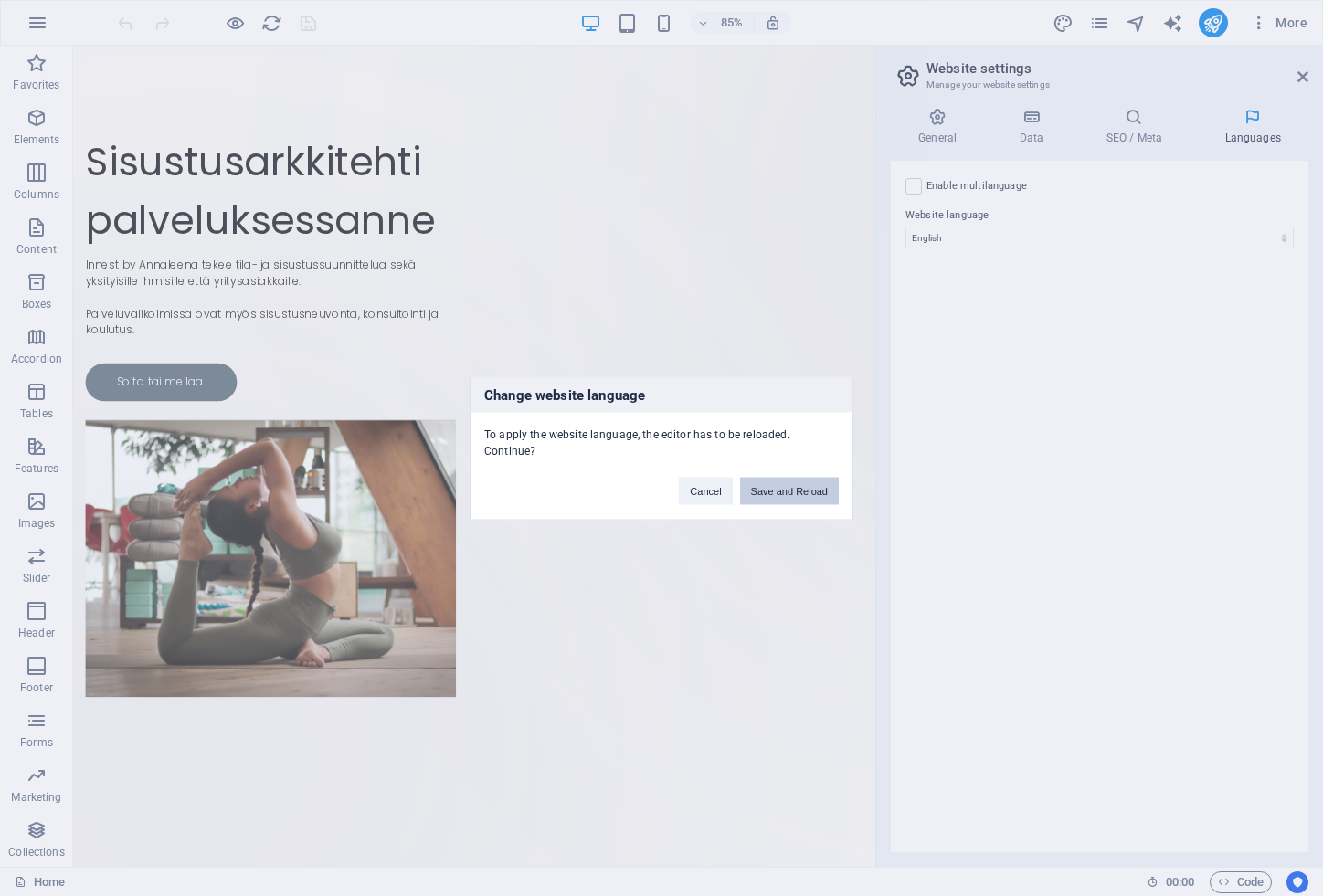 click on "Save and Reload" at bounding box center [789, 490] 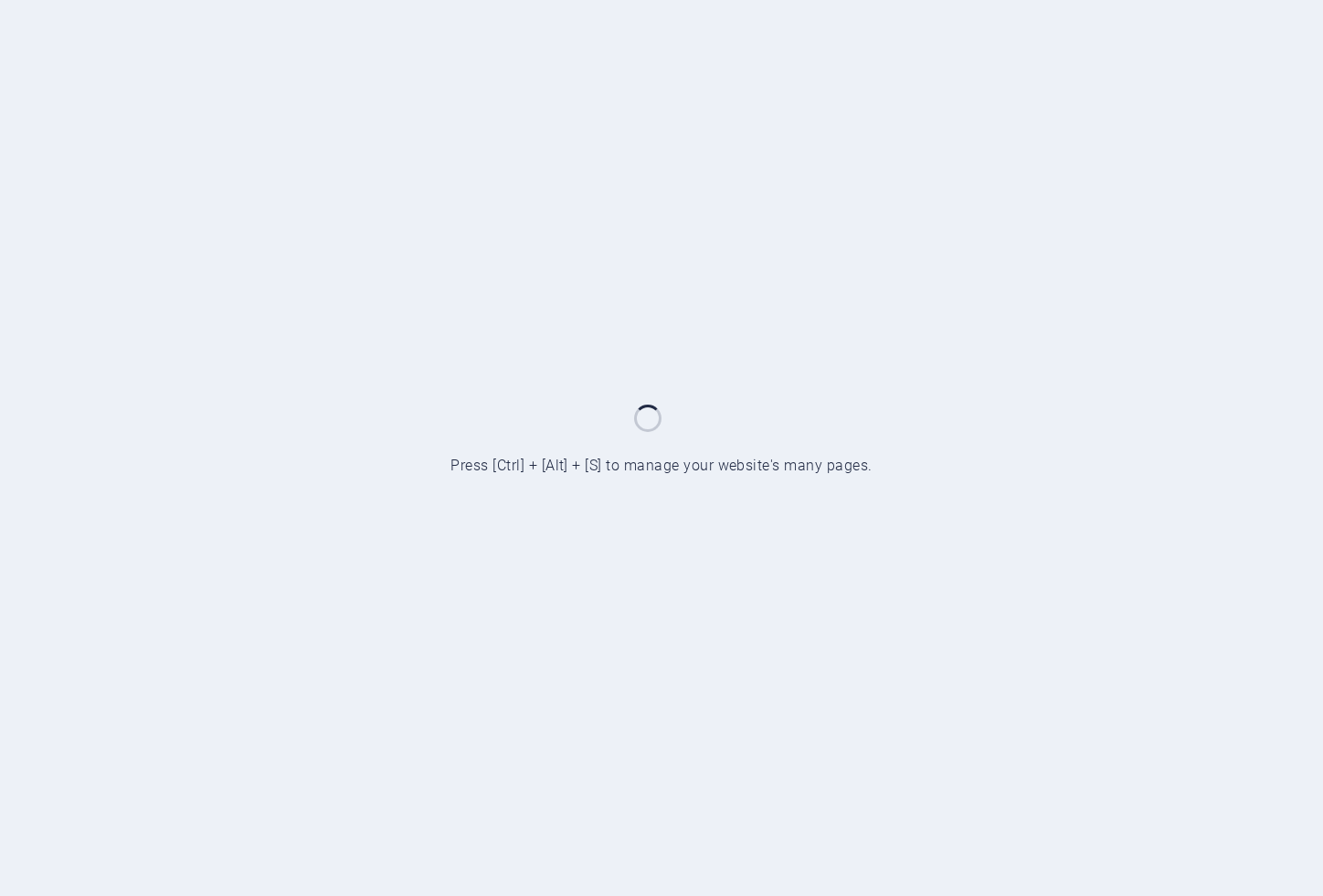 scroll, scrollTop: 0, scrollLeft: 0, axis: both 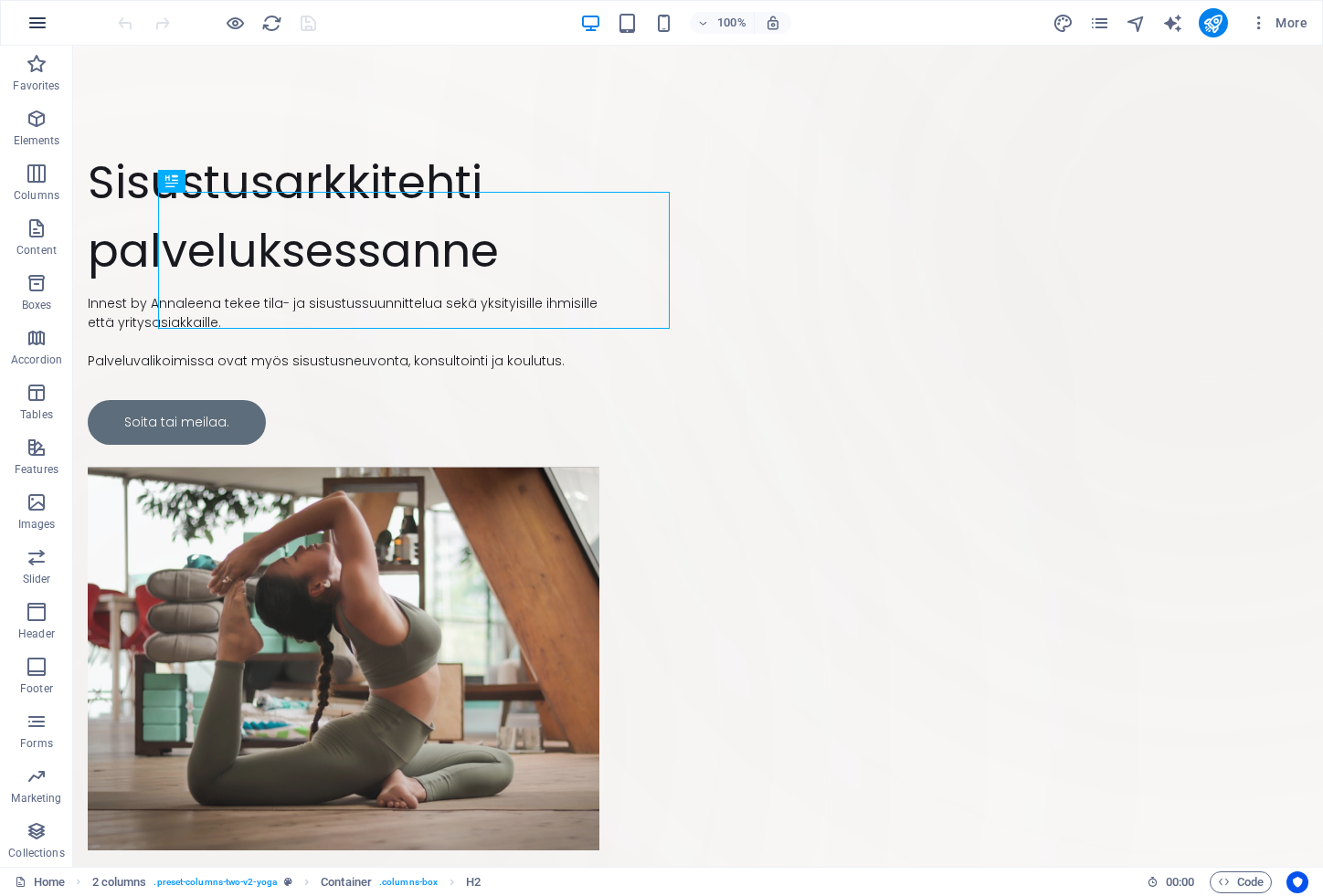 click at bounding box center [37, 23] 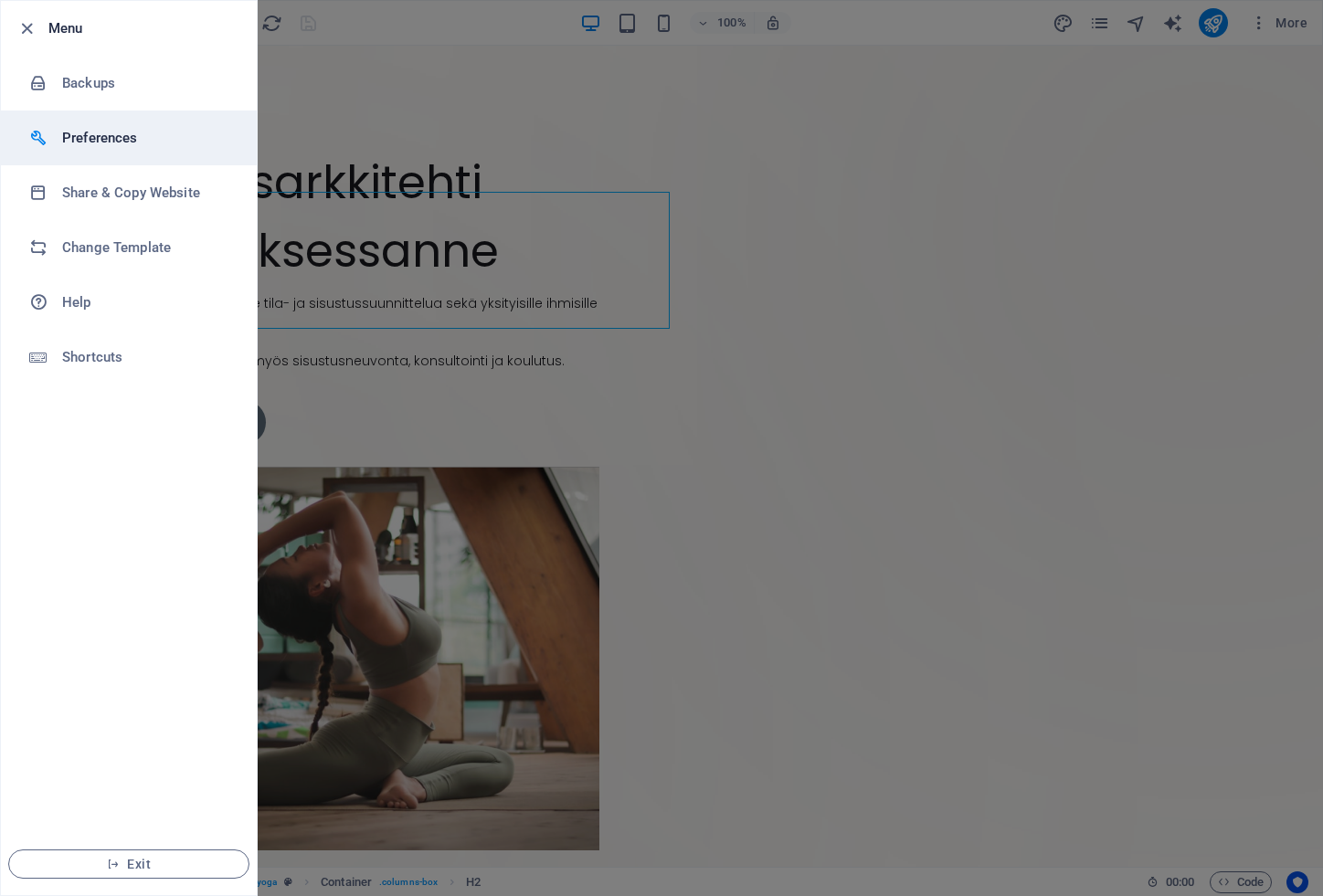 click on "Preferences" at bounding box center [146, 138] 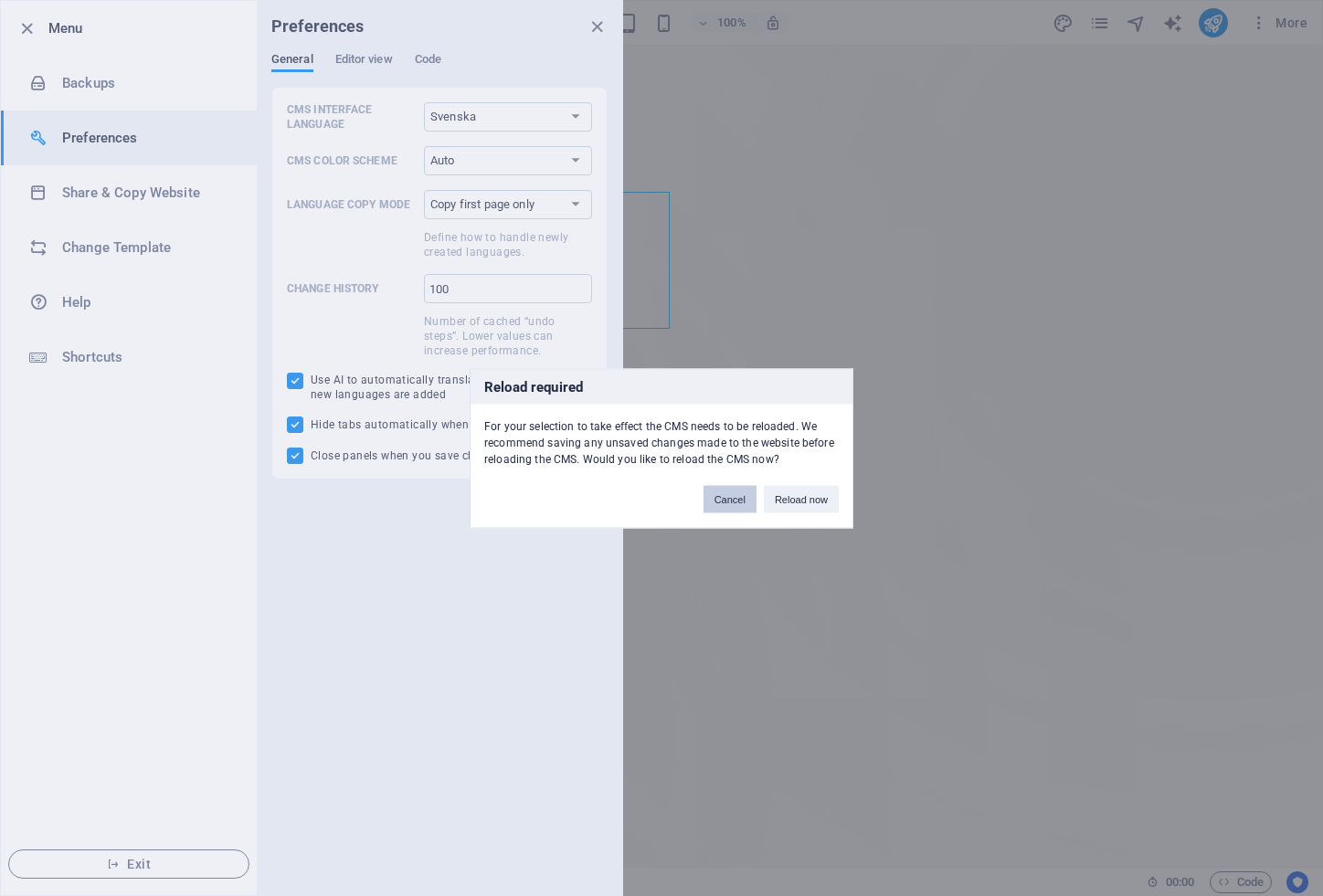 click on "Cancel" at bounding box center [730, 499] 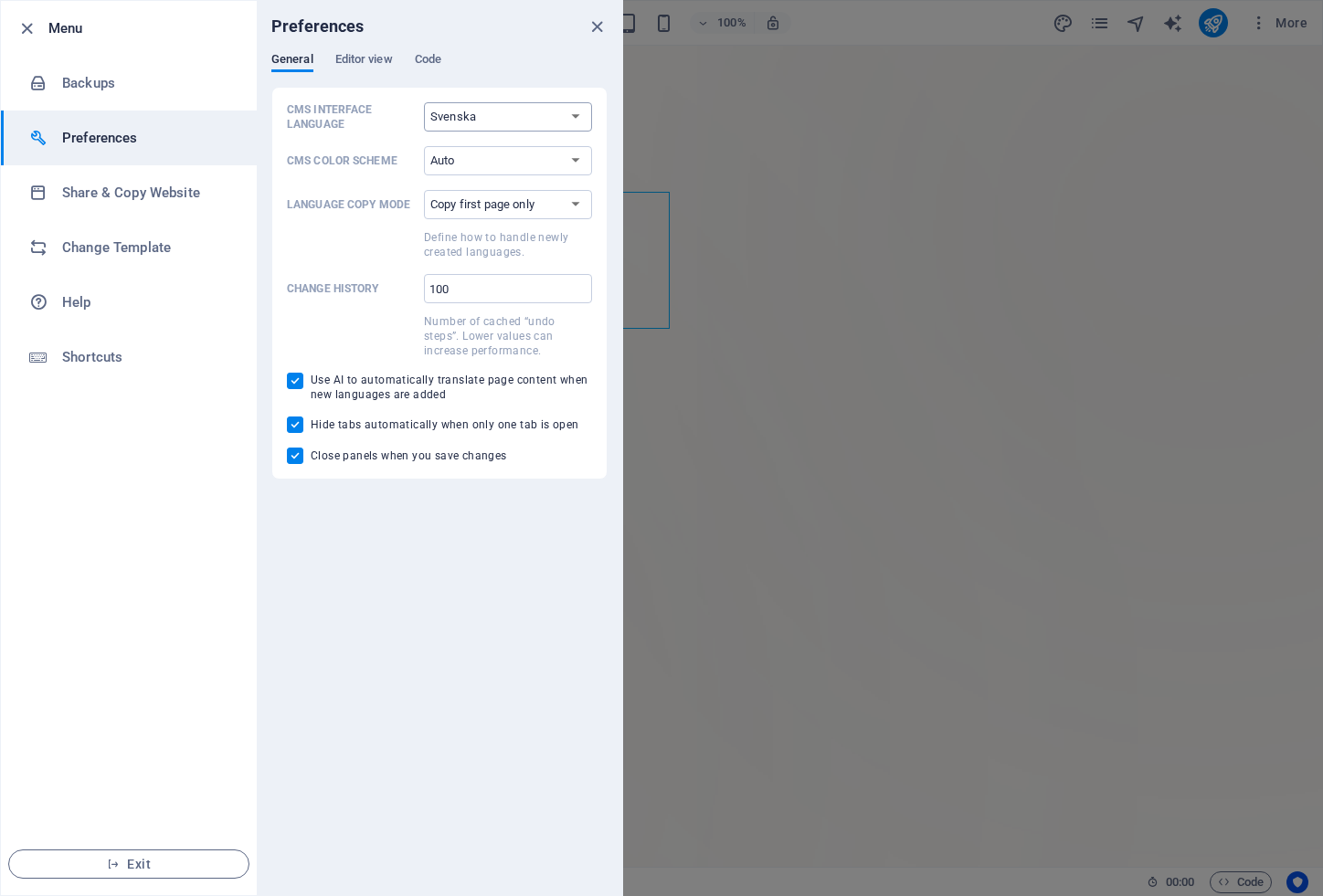select on "Default" 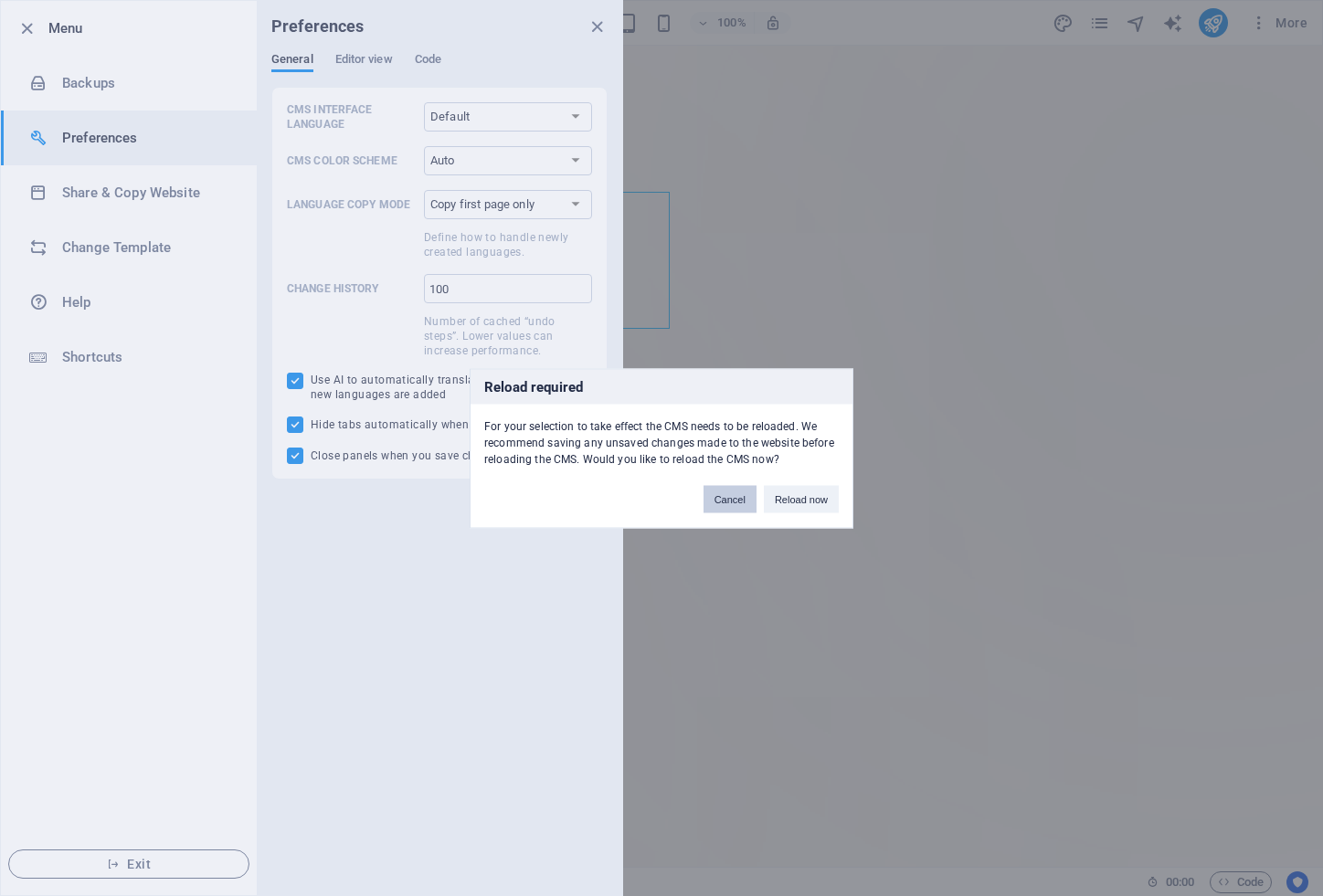 click on "Cancel" at bounding box center (730, 499) 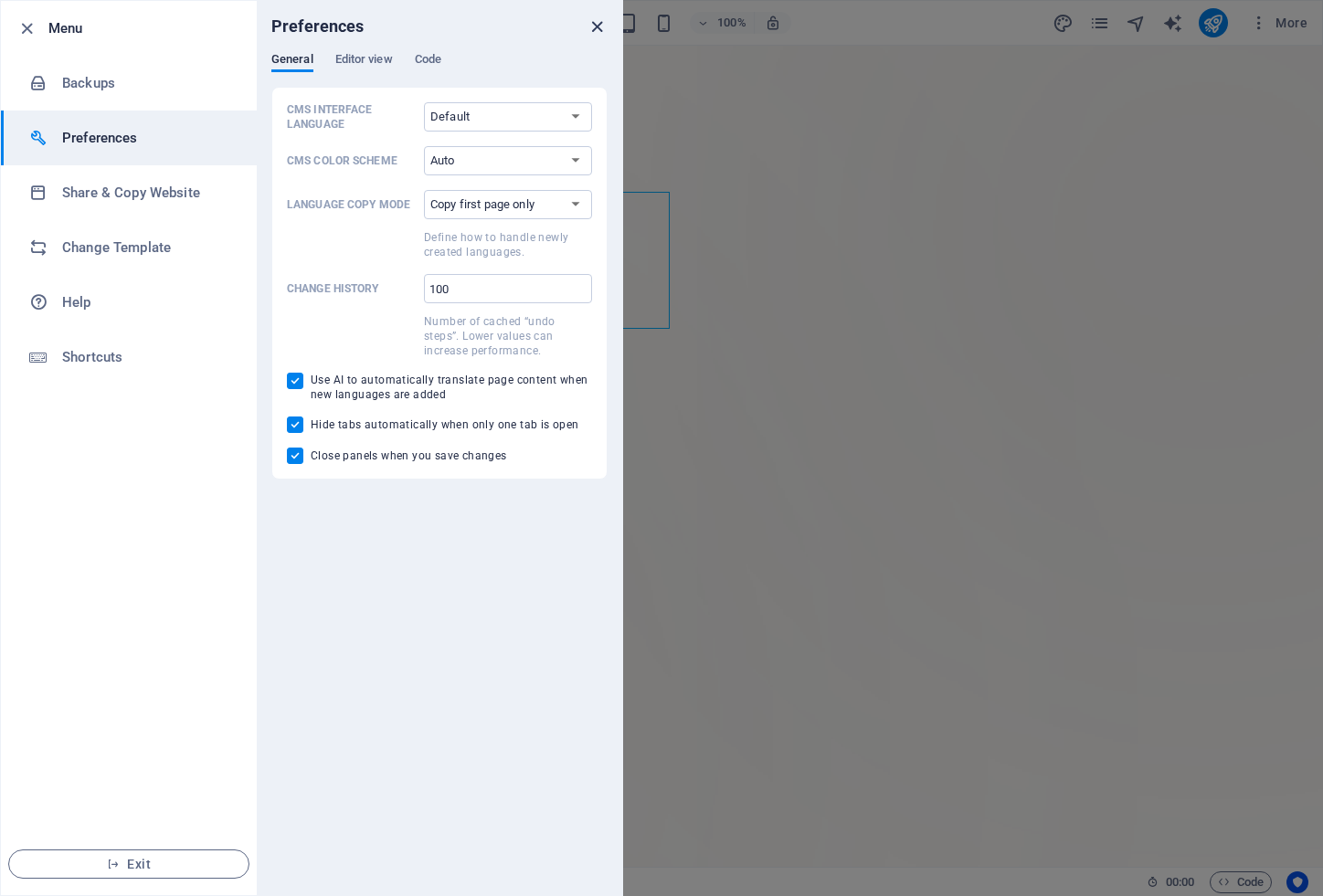click at bounding box center [597, 26] 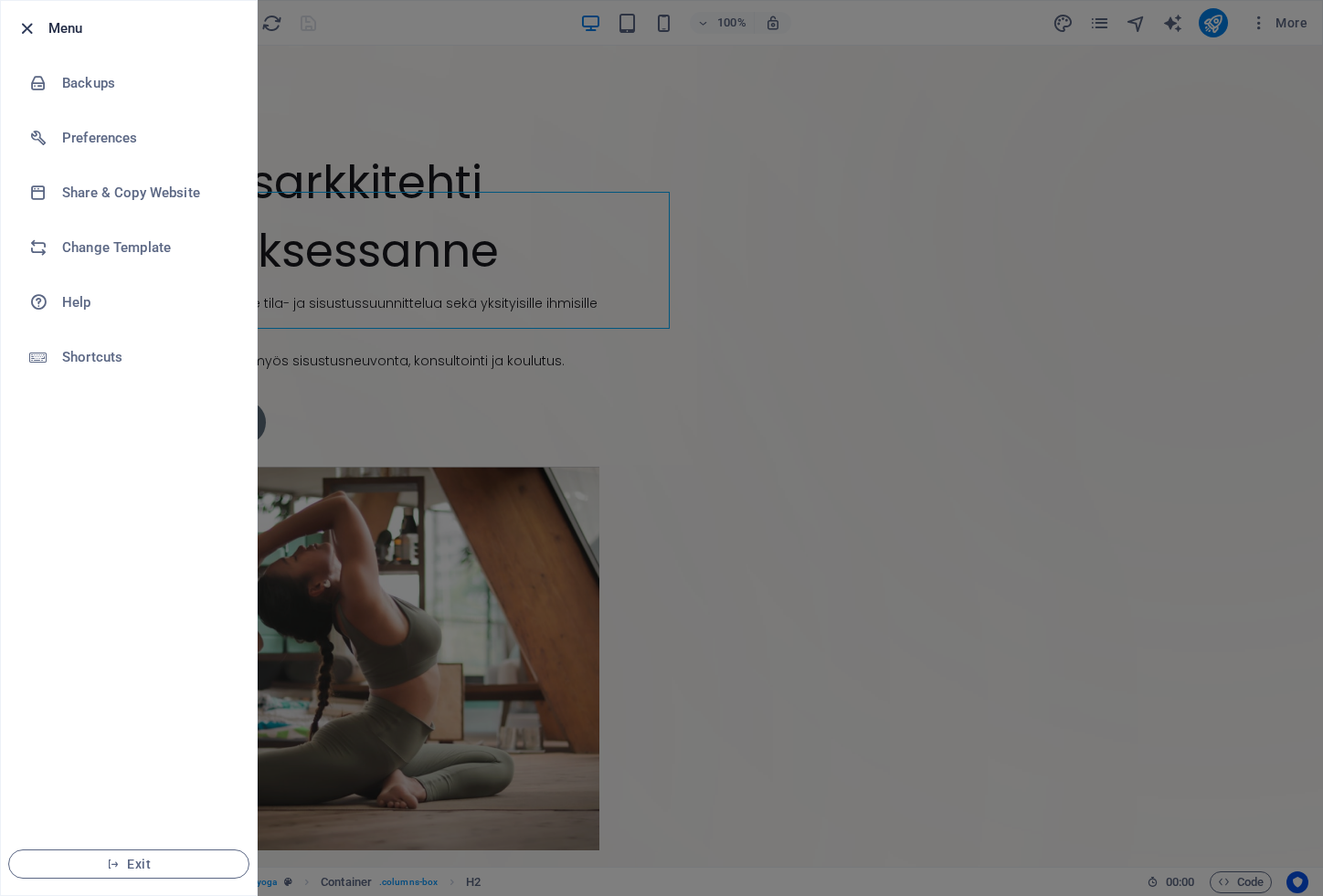 click at bounding box center [26, 28] 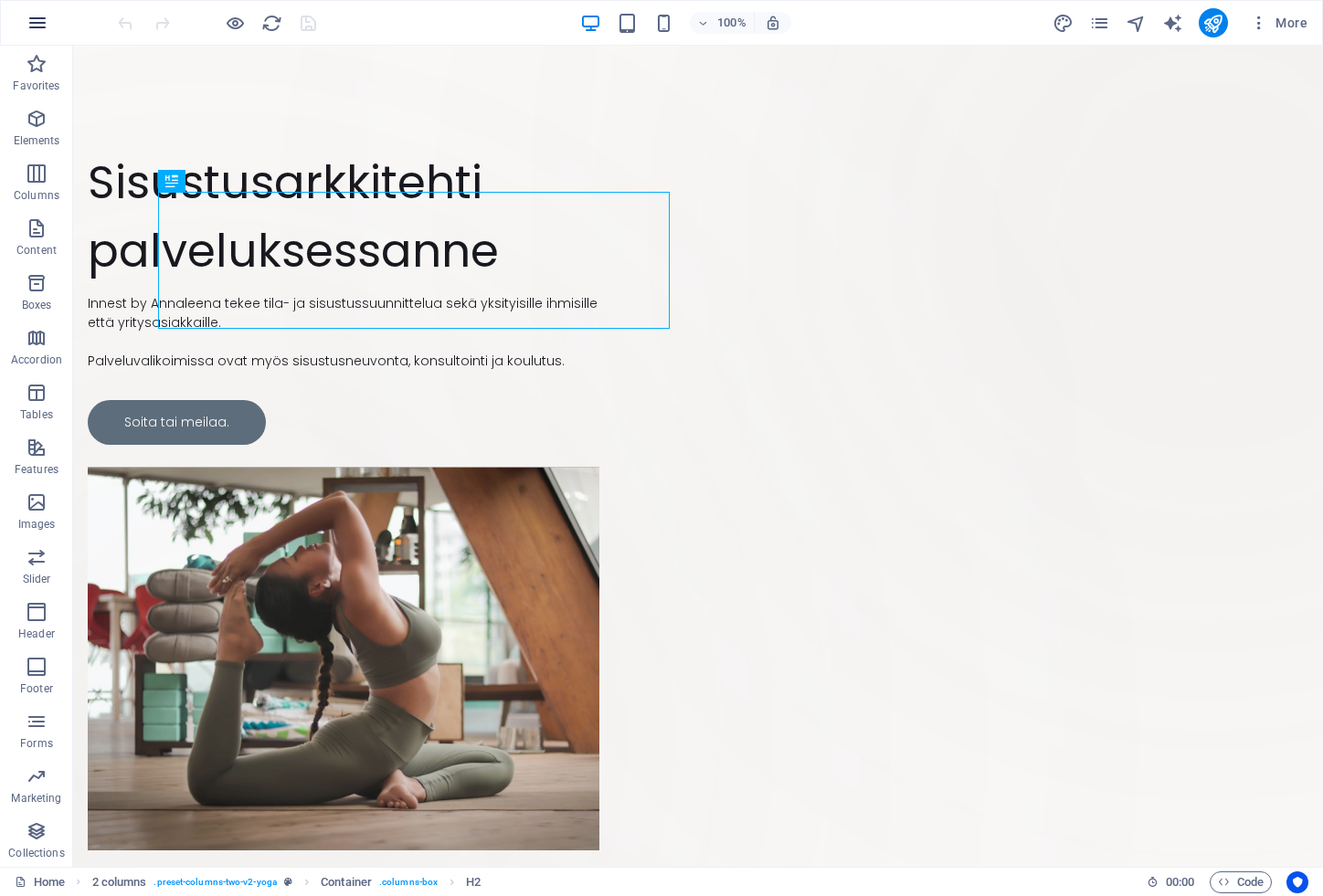 click at bounding box center [37, 23] 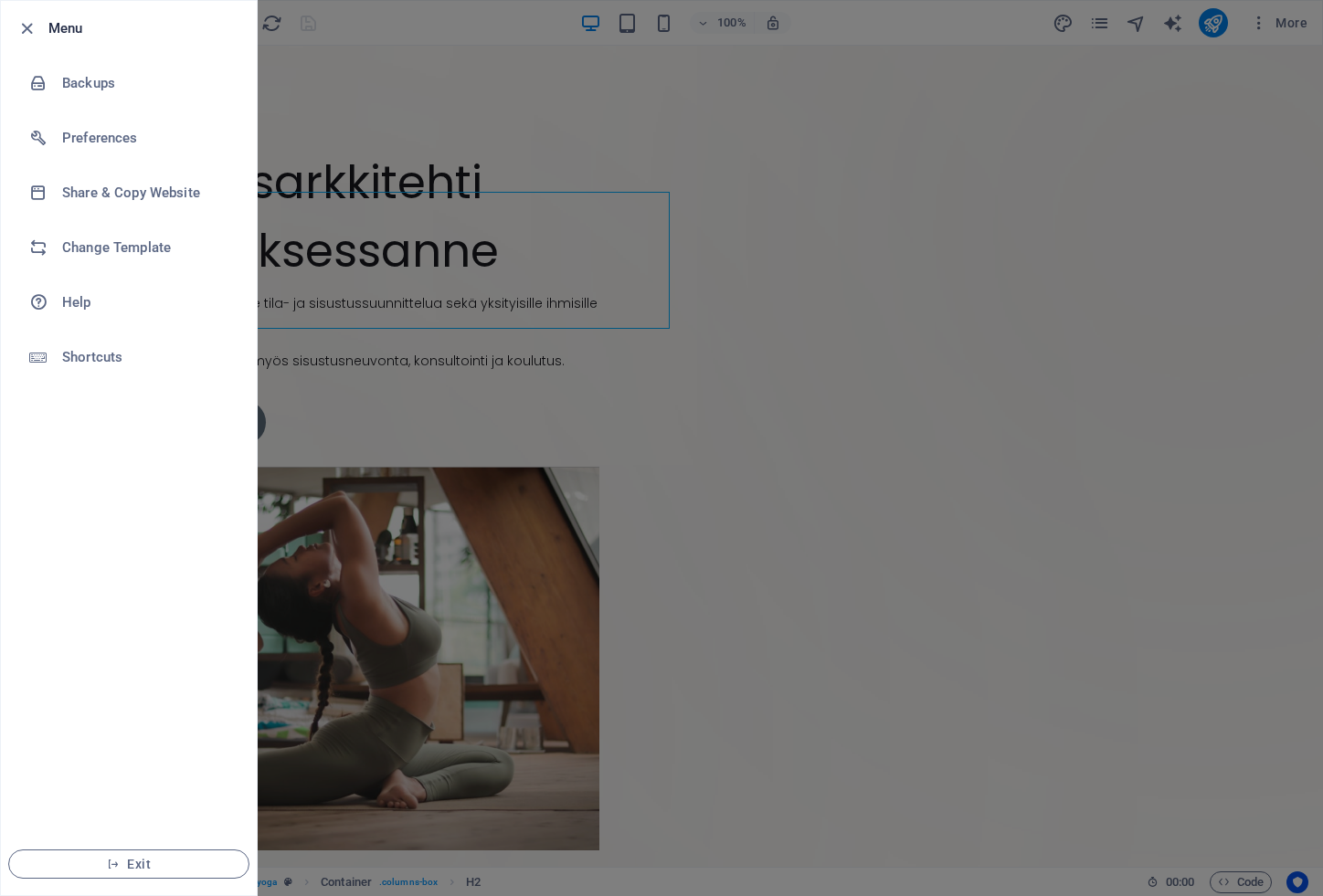 click at bounding box center [26, 28] 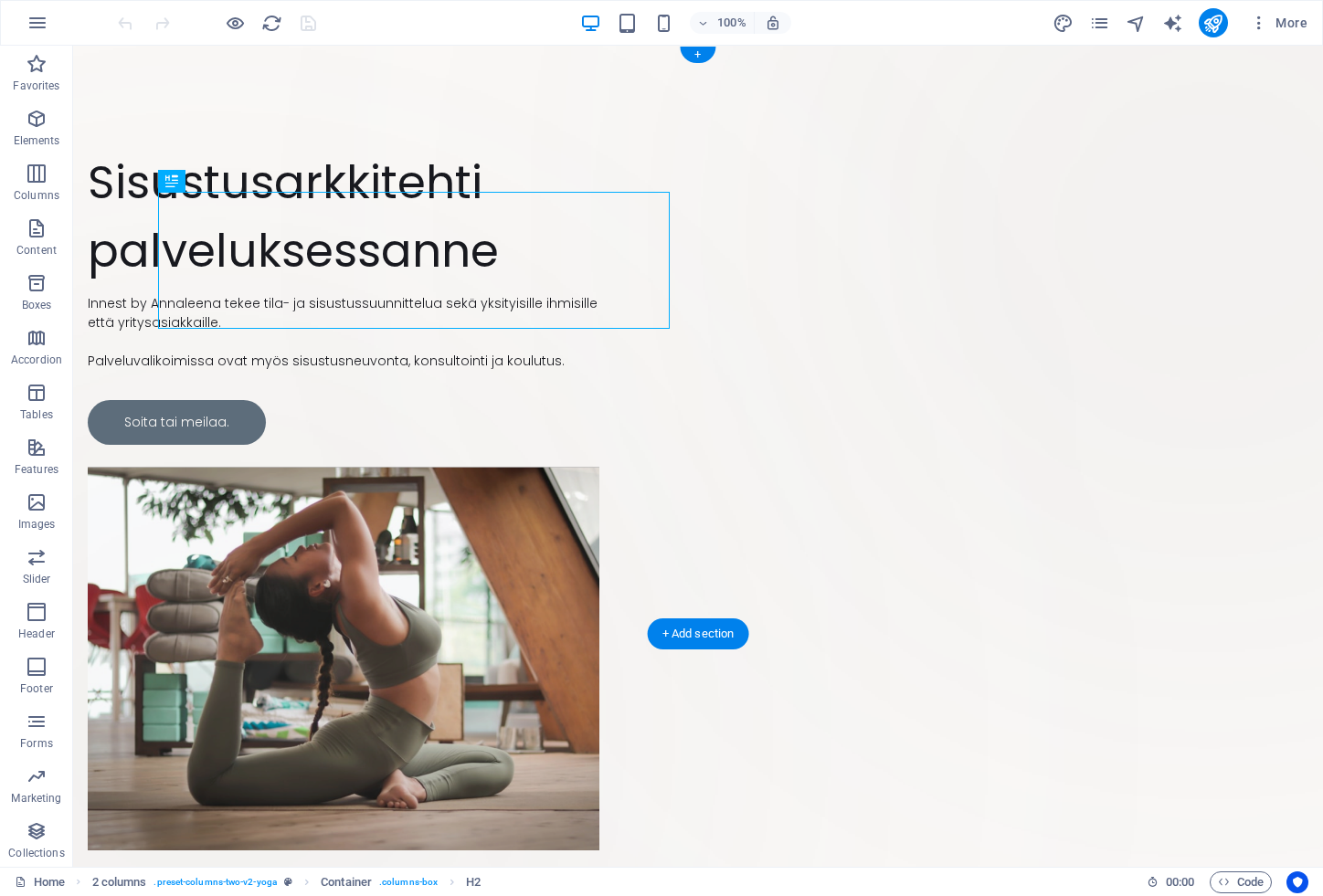 type 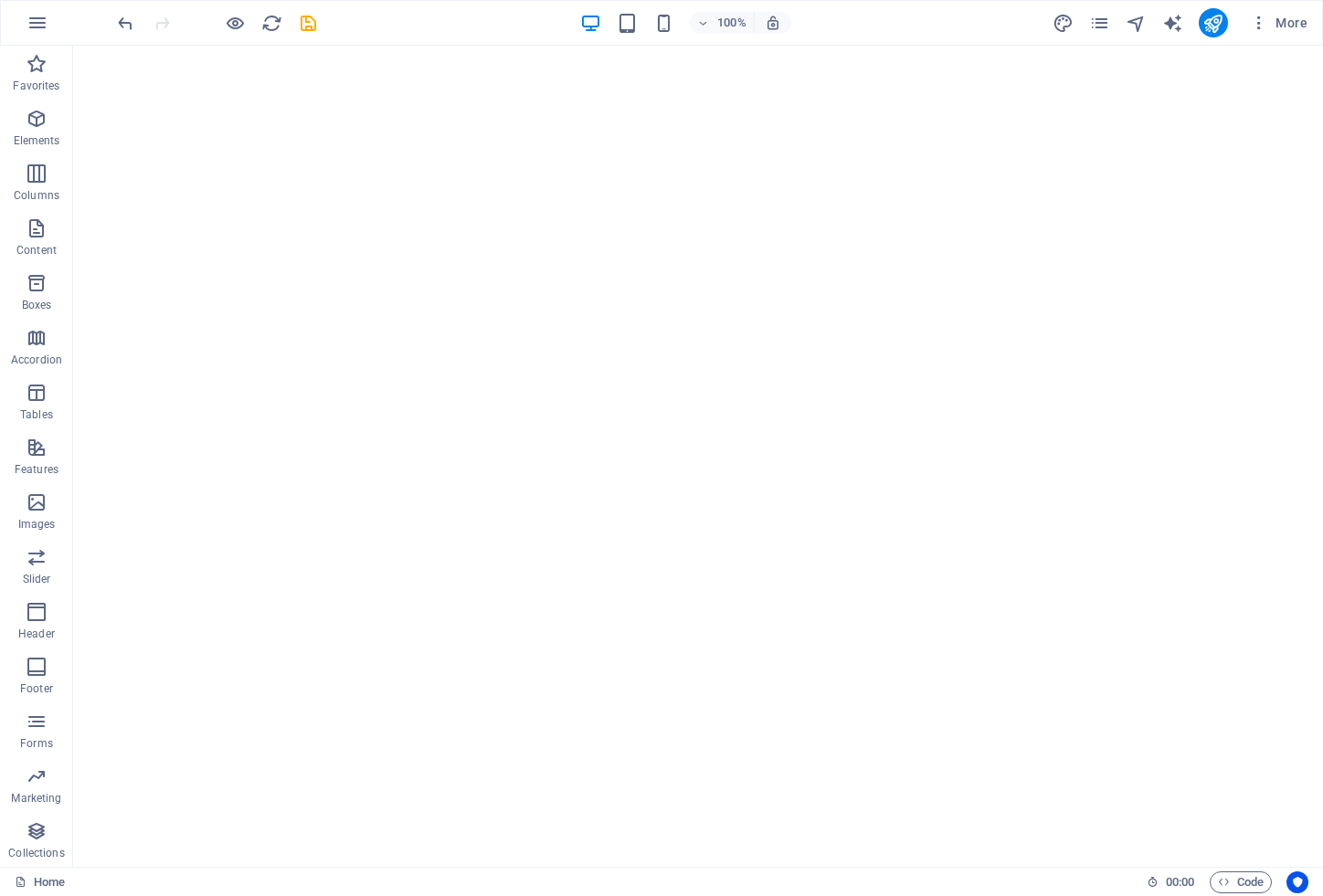 scroll, scrollTop: 0, scrollLeft: 0, axis: both 